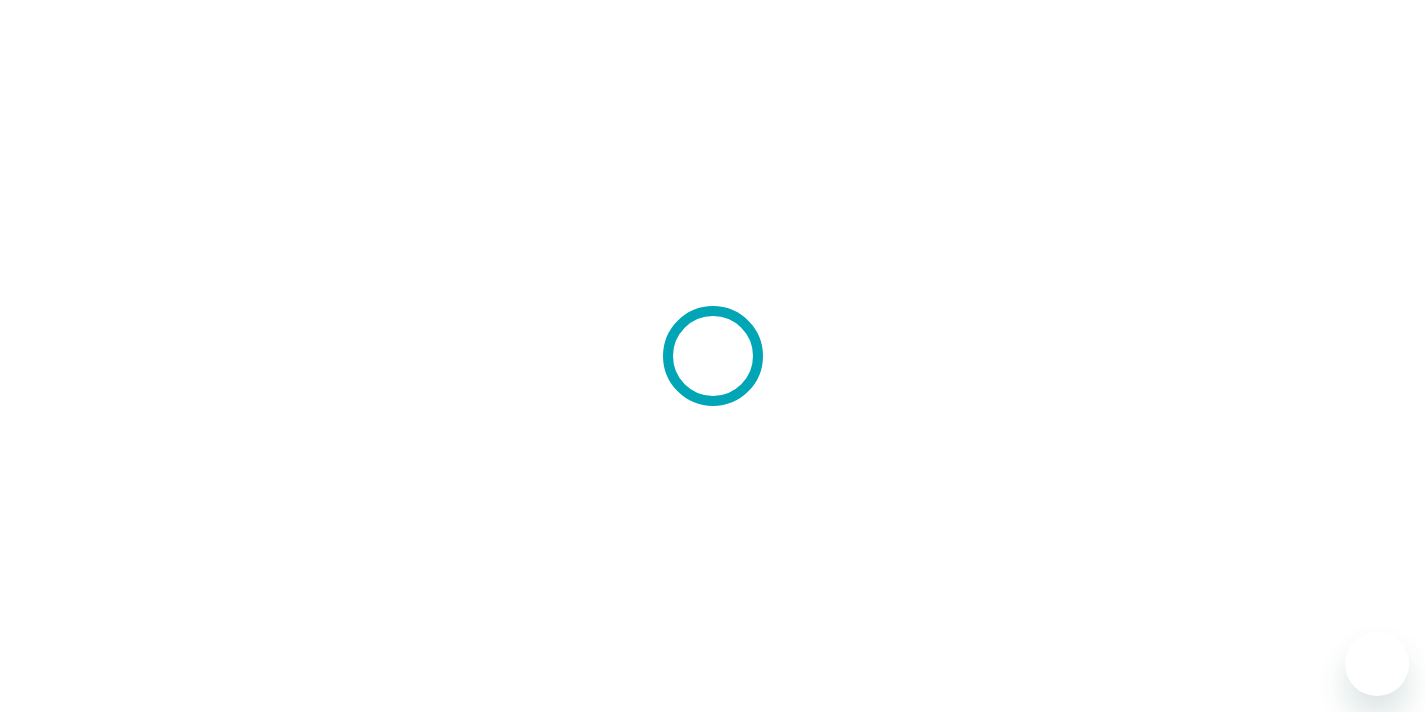 scroll, scrollTop: 0, scrollLeft: 0, axis: both 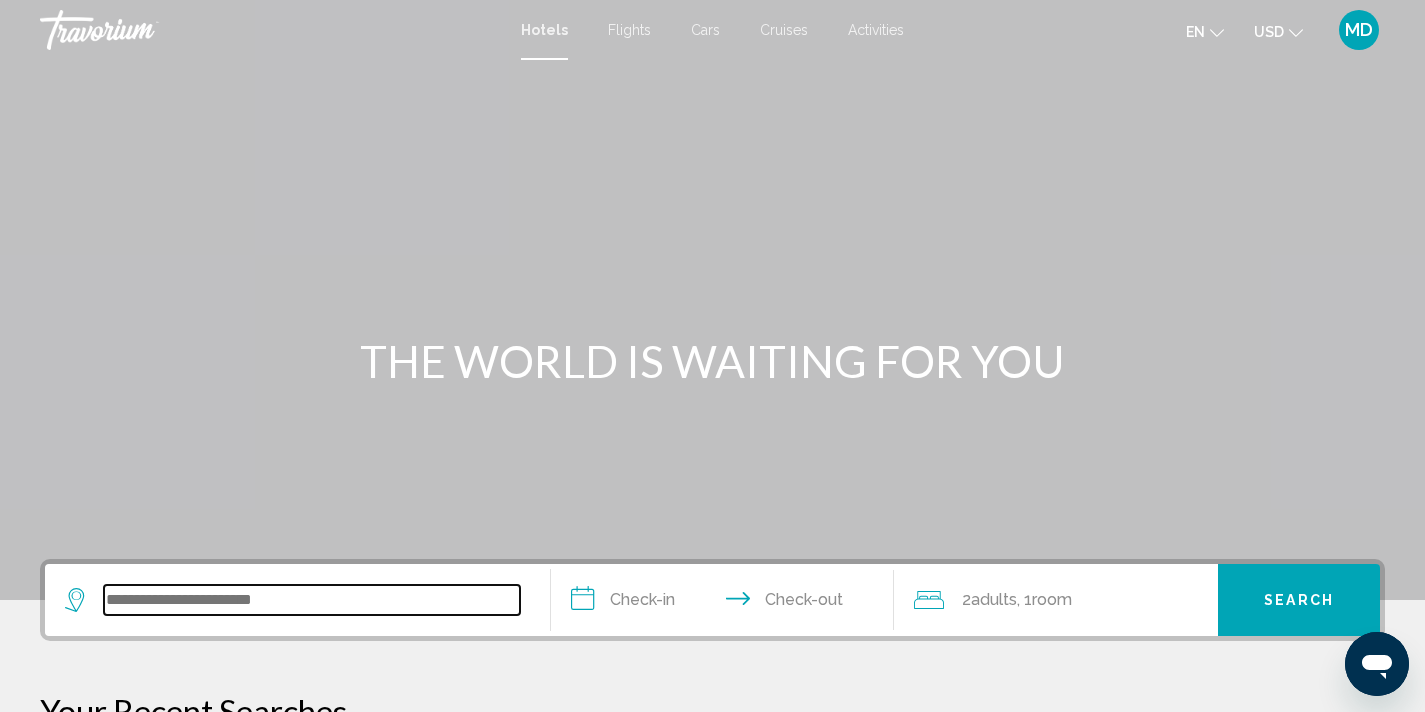 click at bounding box center (312, 600) 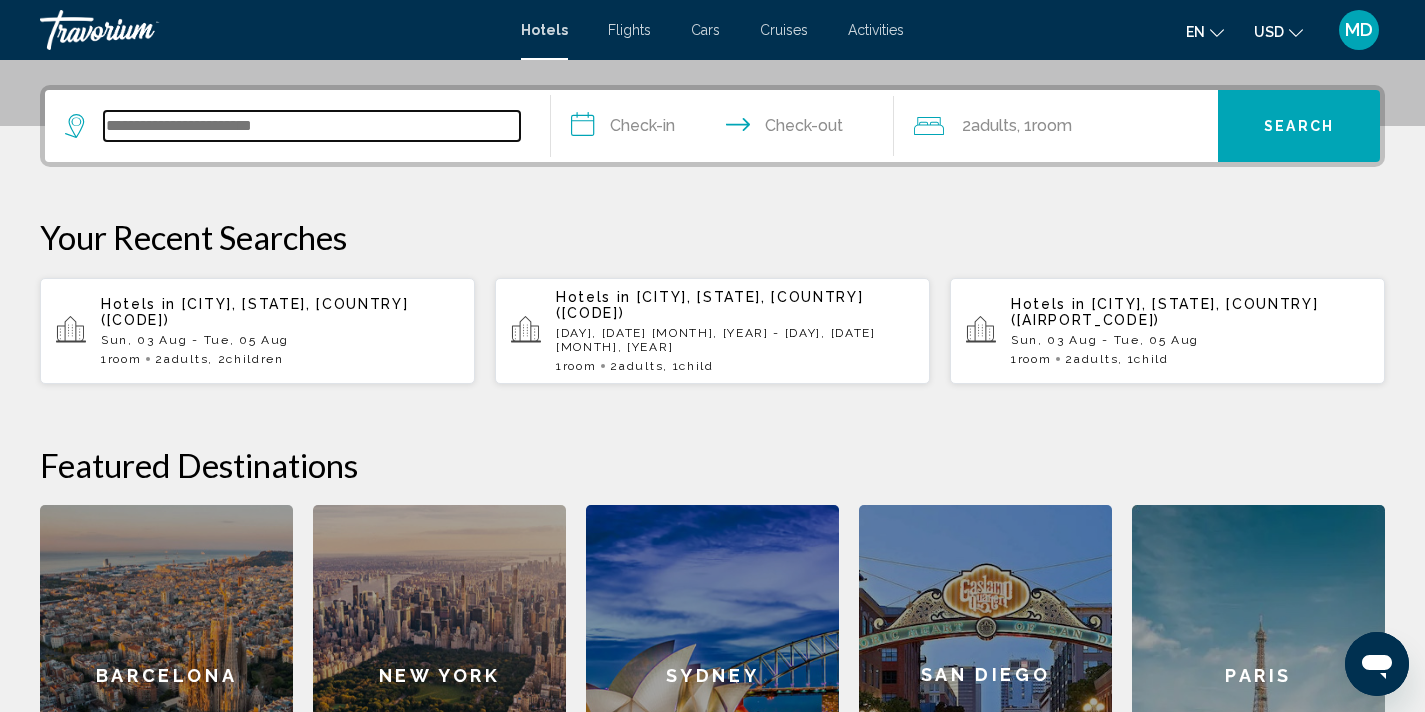 scroll, scrollTop: 494, scrollLeft: 0, axis: vertical 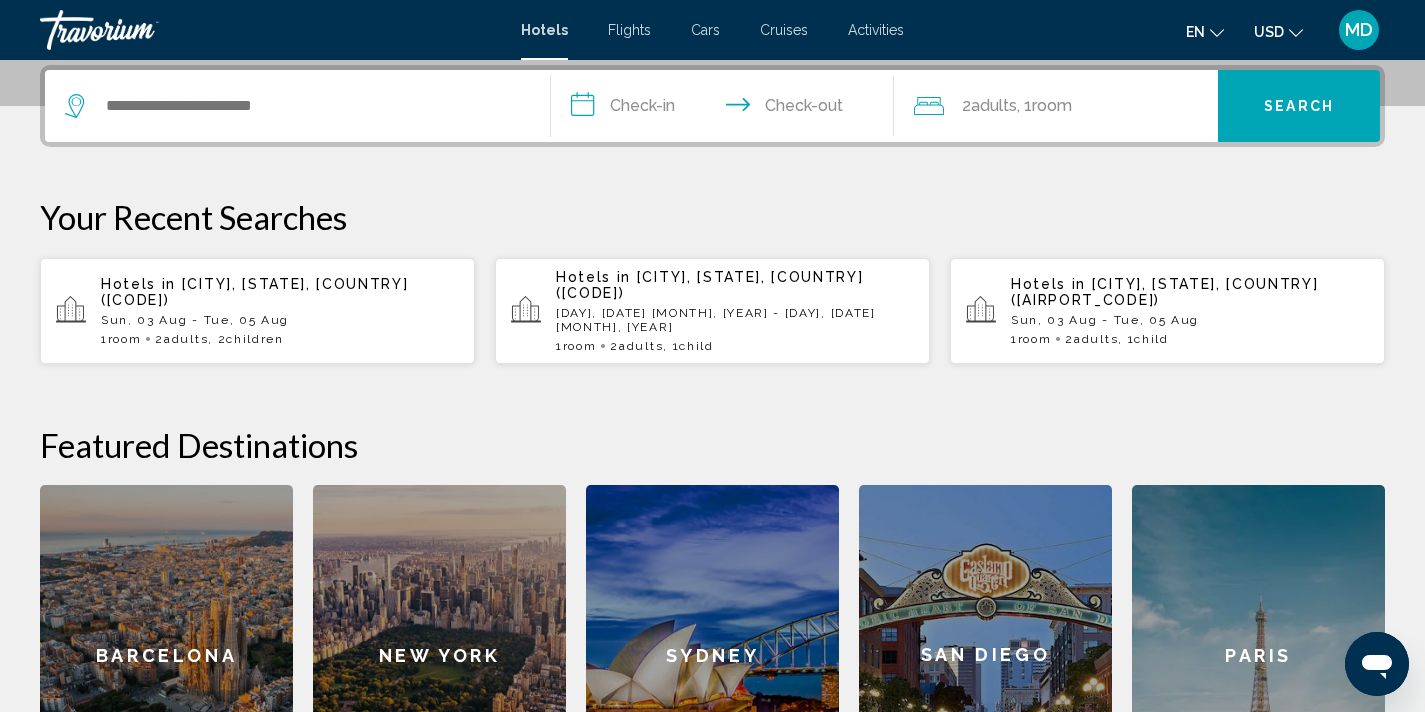 click on "1  Room rooms 2  Adult Adults , 2  Child Children" at bounding box center [280, 339] 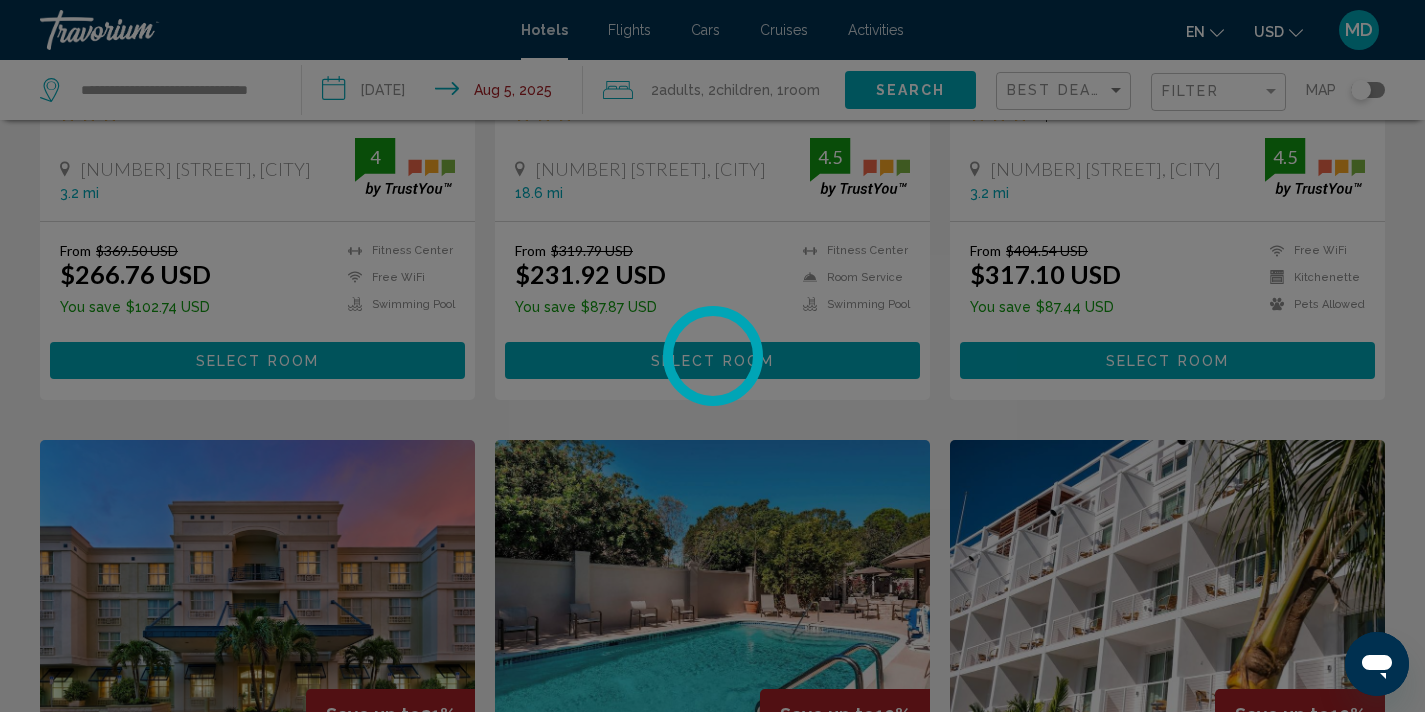 scroll, scrollTop: 0, scrollLeft: 0, axis: both 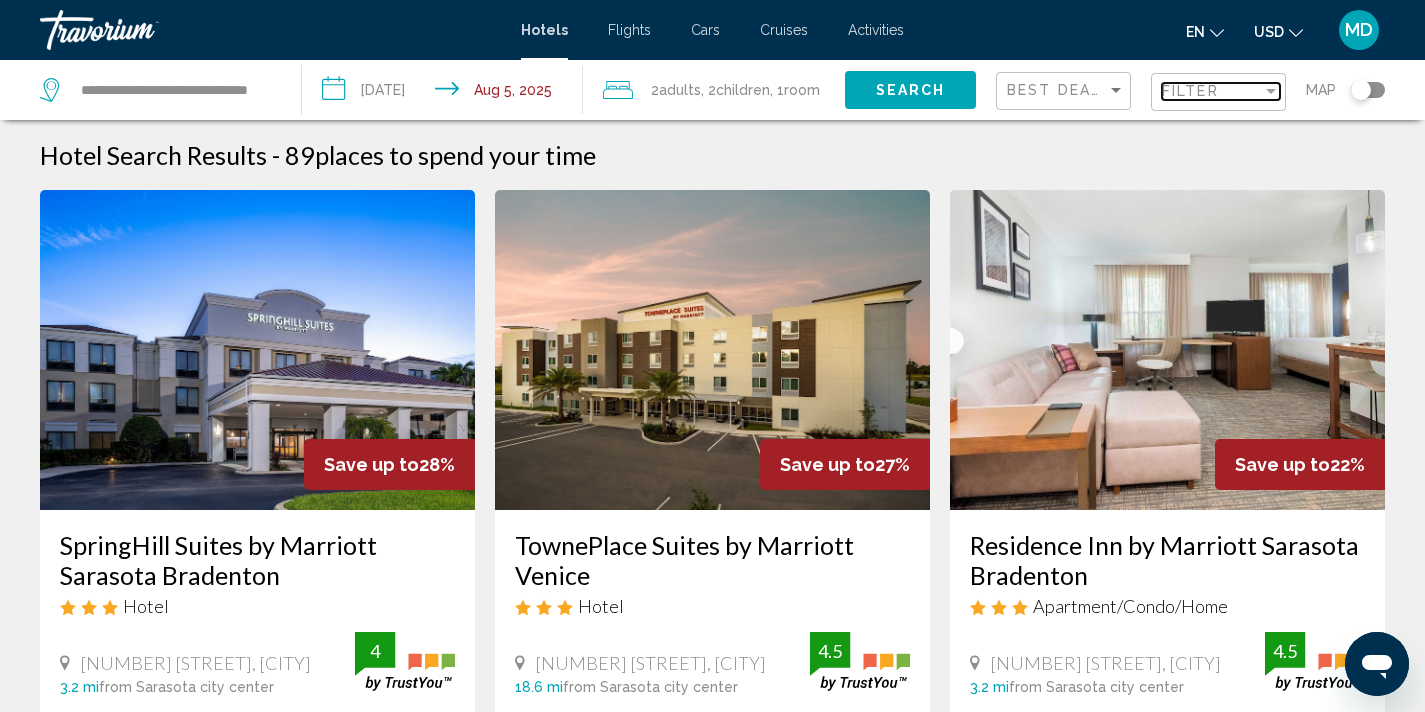 click on "Filter" at bounding box center [1190, 91] 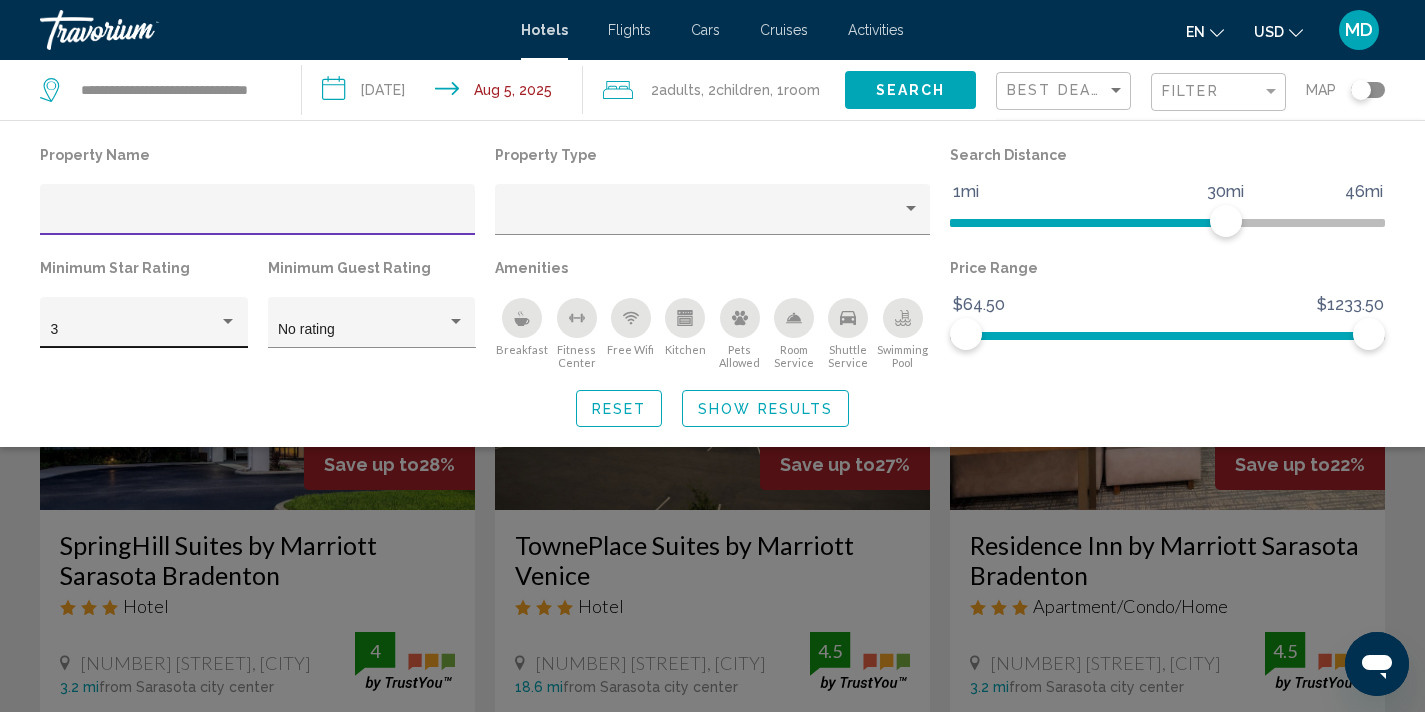 click on "3" 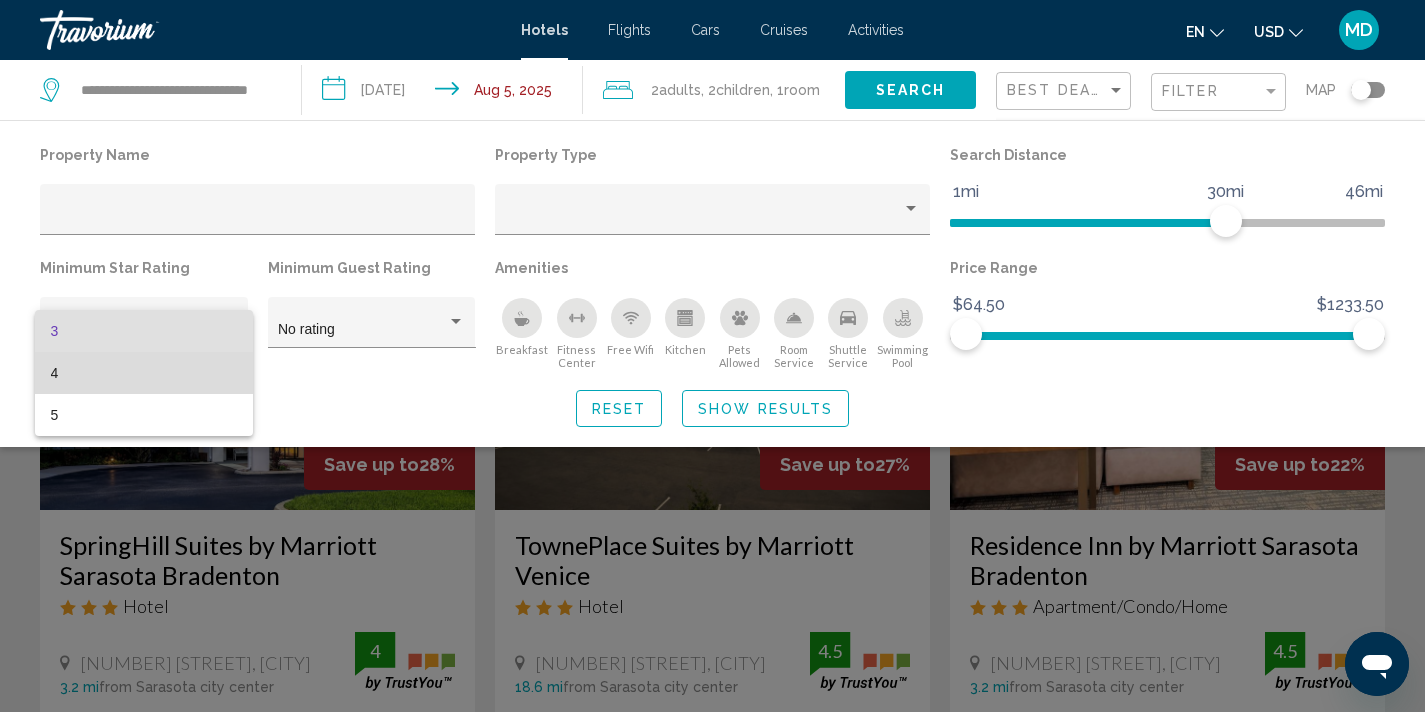 click on "4" at bounding box center (144, 373) 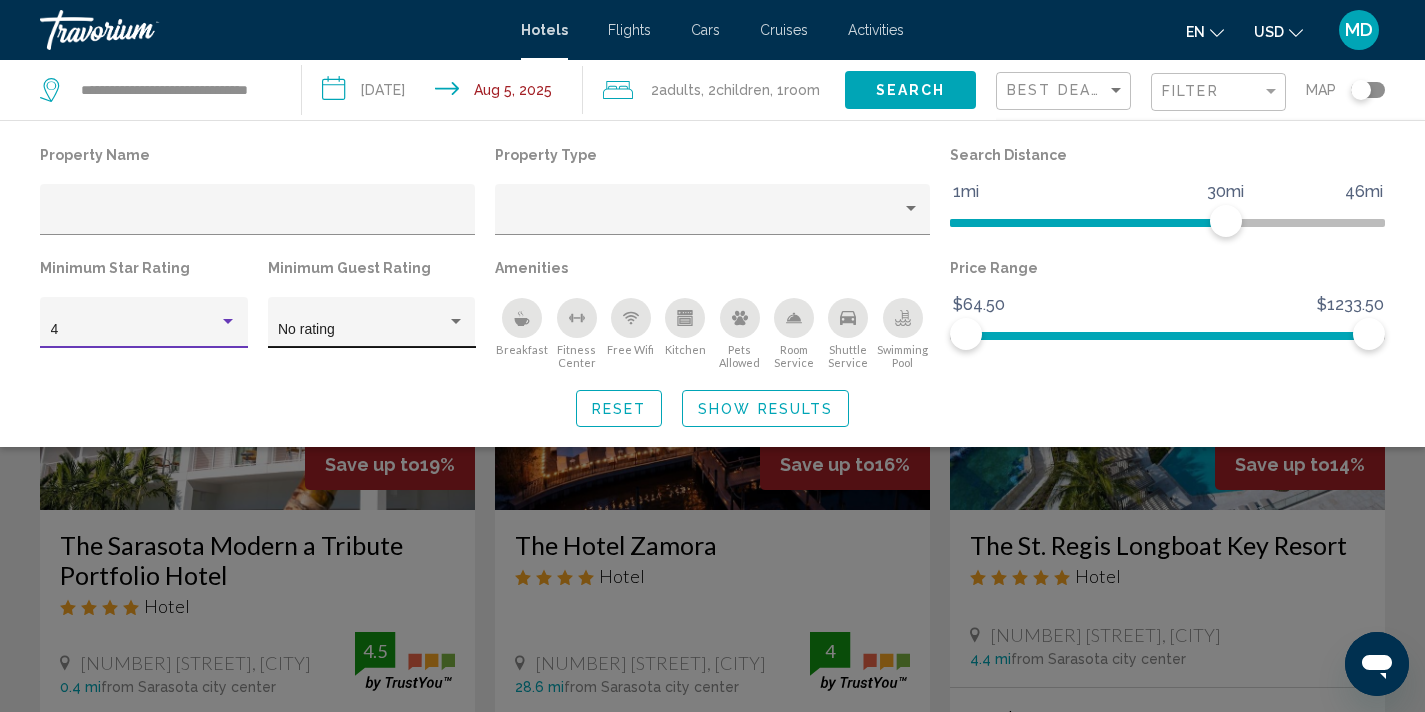 click at bounding box center [456, 322] 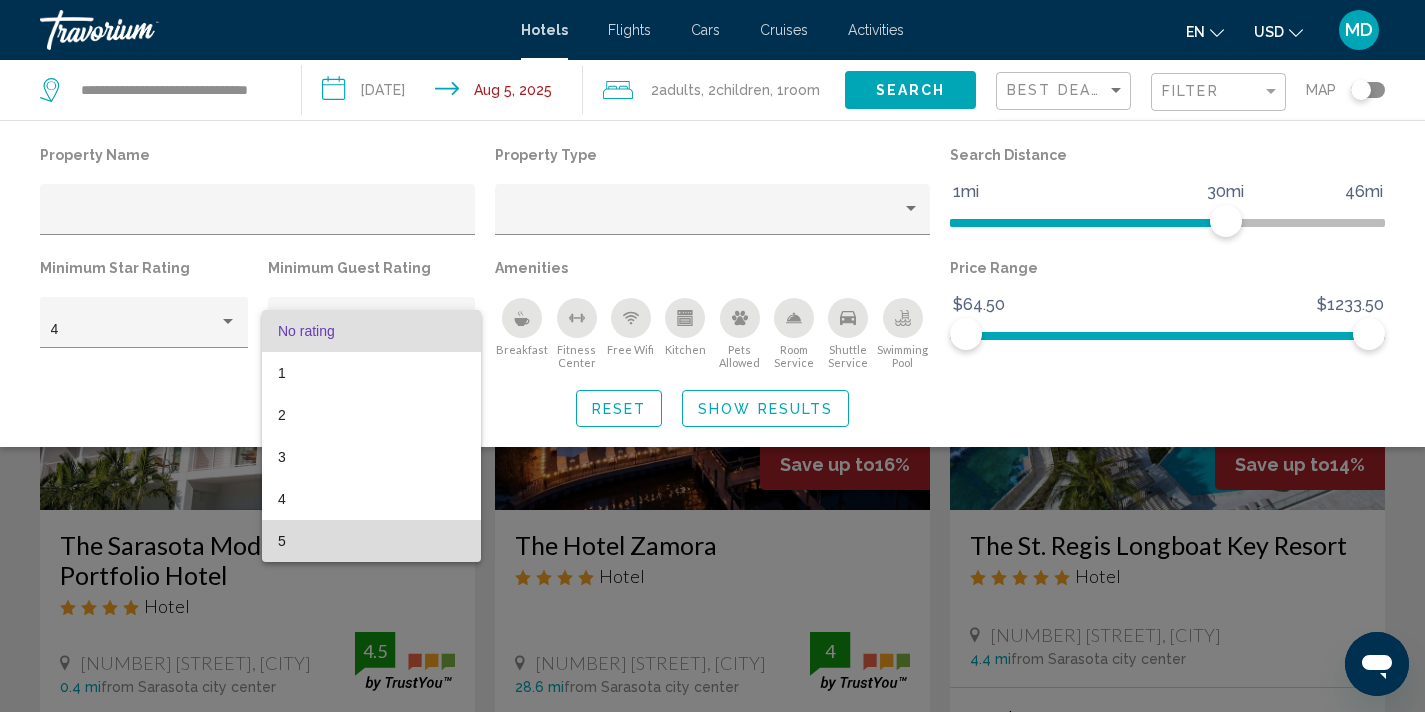 click on "5" at bounding box center [371, 541] 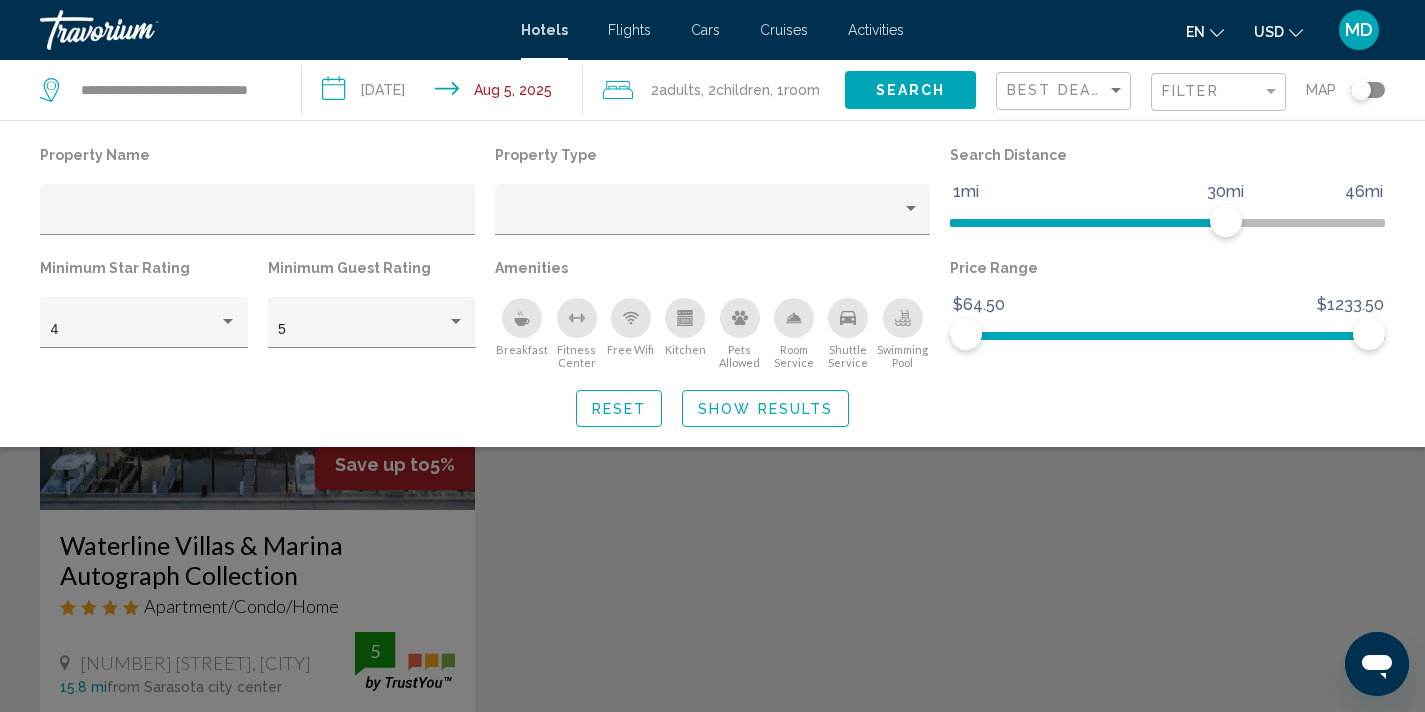 click 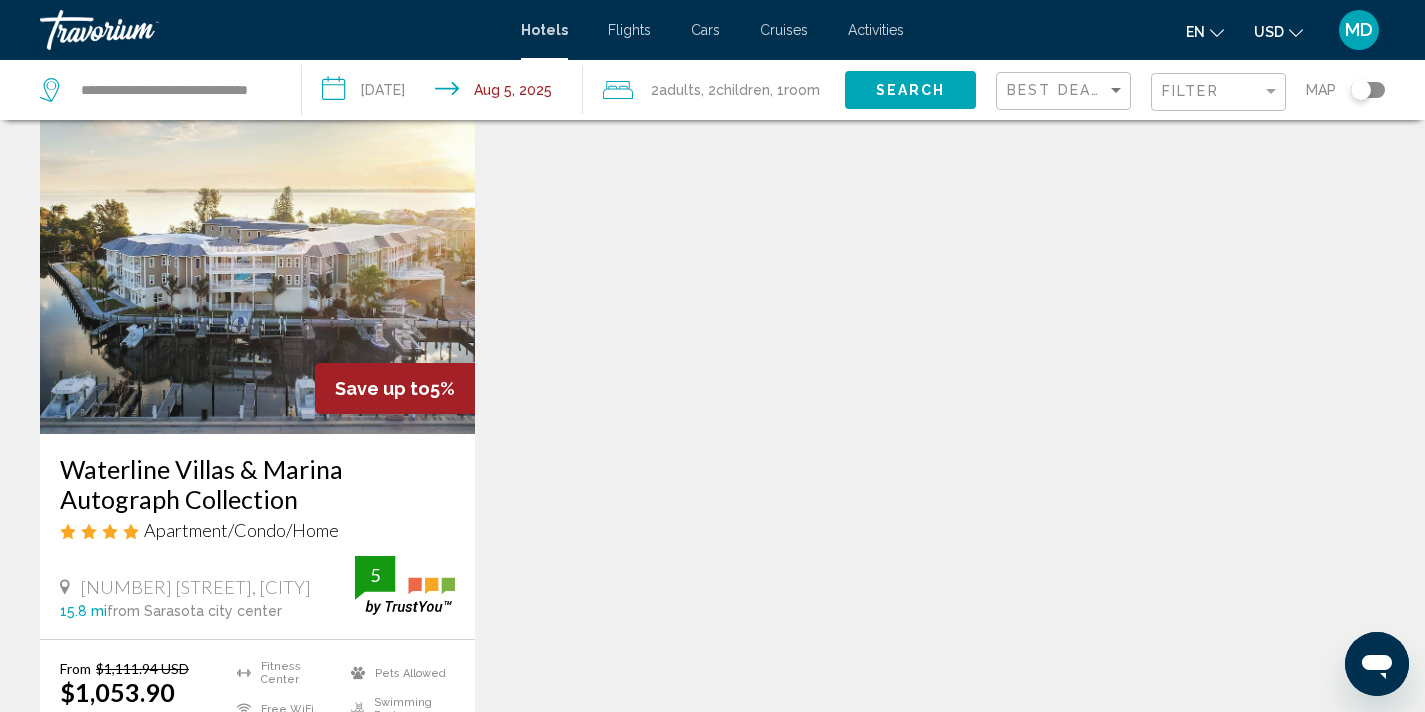 scroll, scrollTop: 85, scrollLeft: 0, axis: vertical 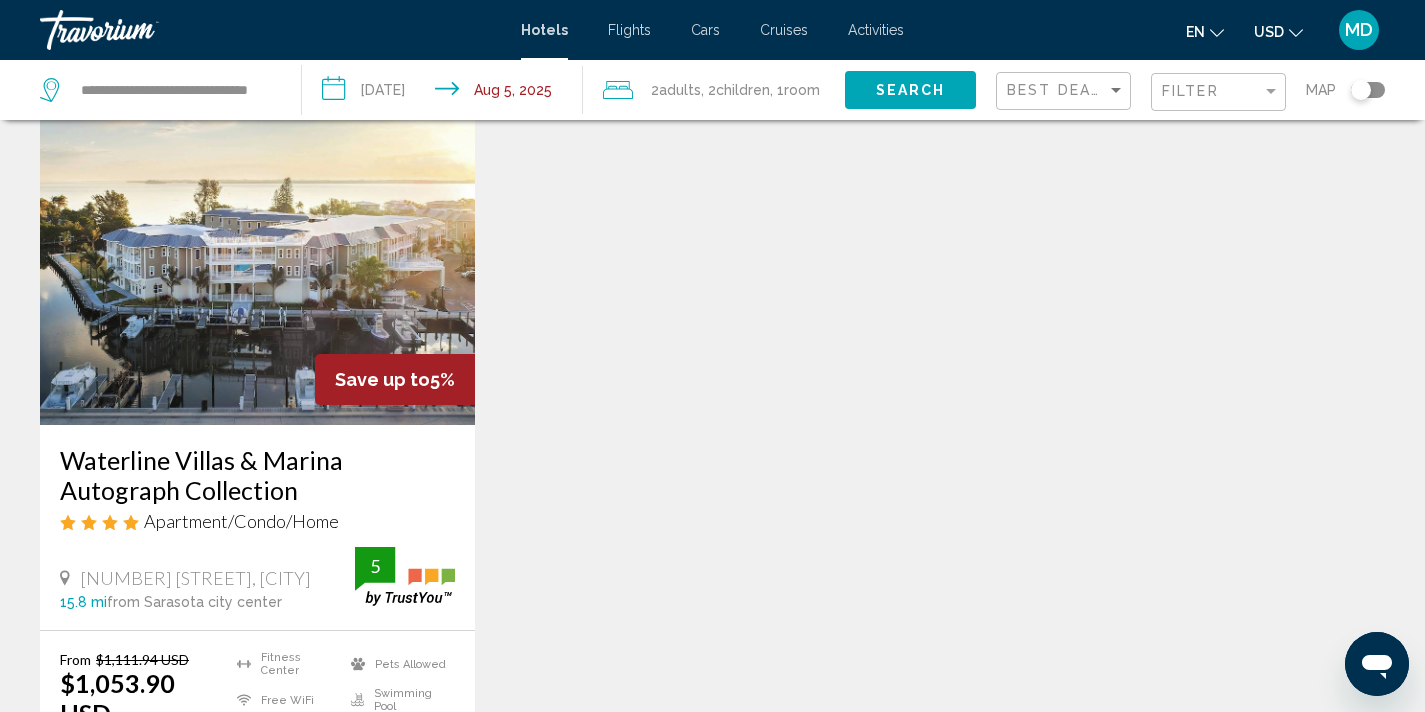 click at bounding box center (257, 265) 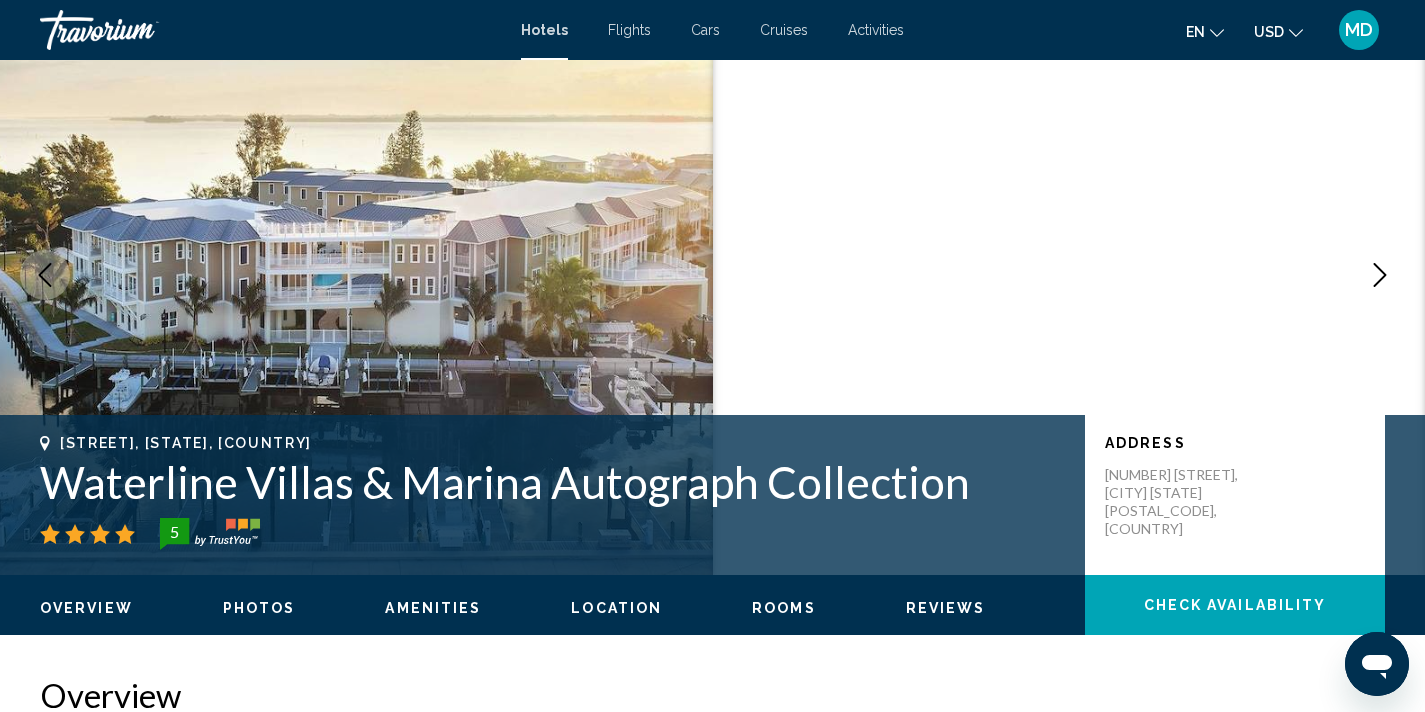 scroll, scrollTop: 4, scrollLeft: 0, axis: vertical 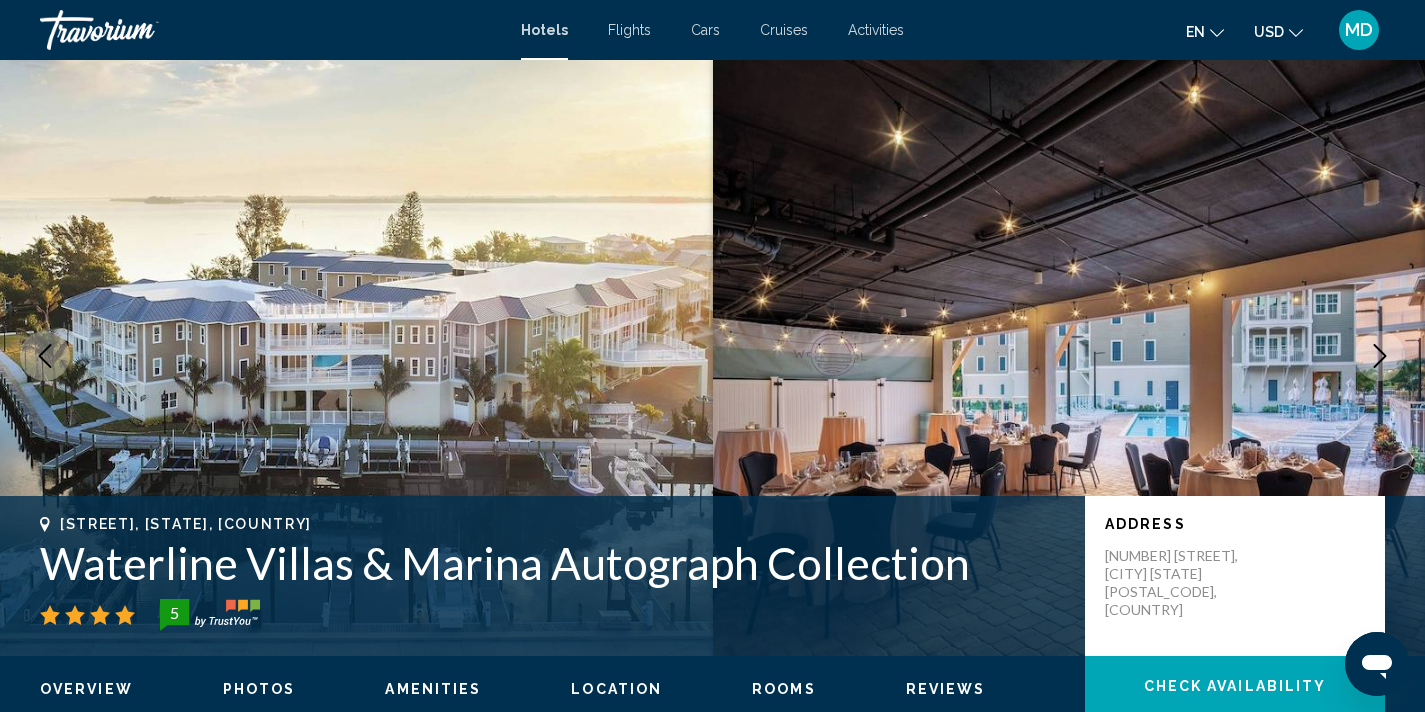 click 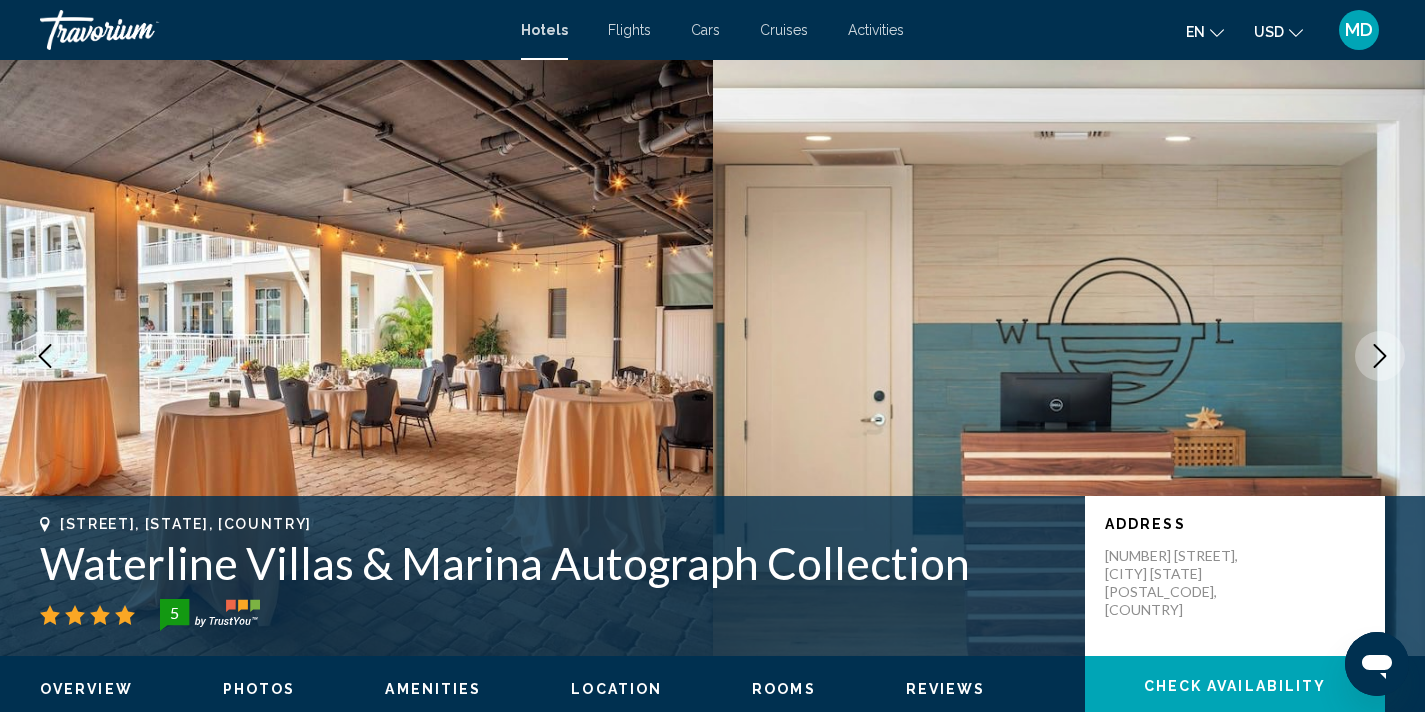 click 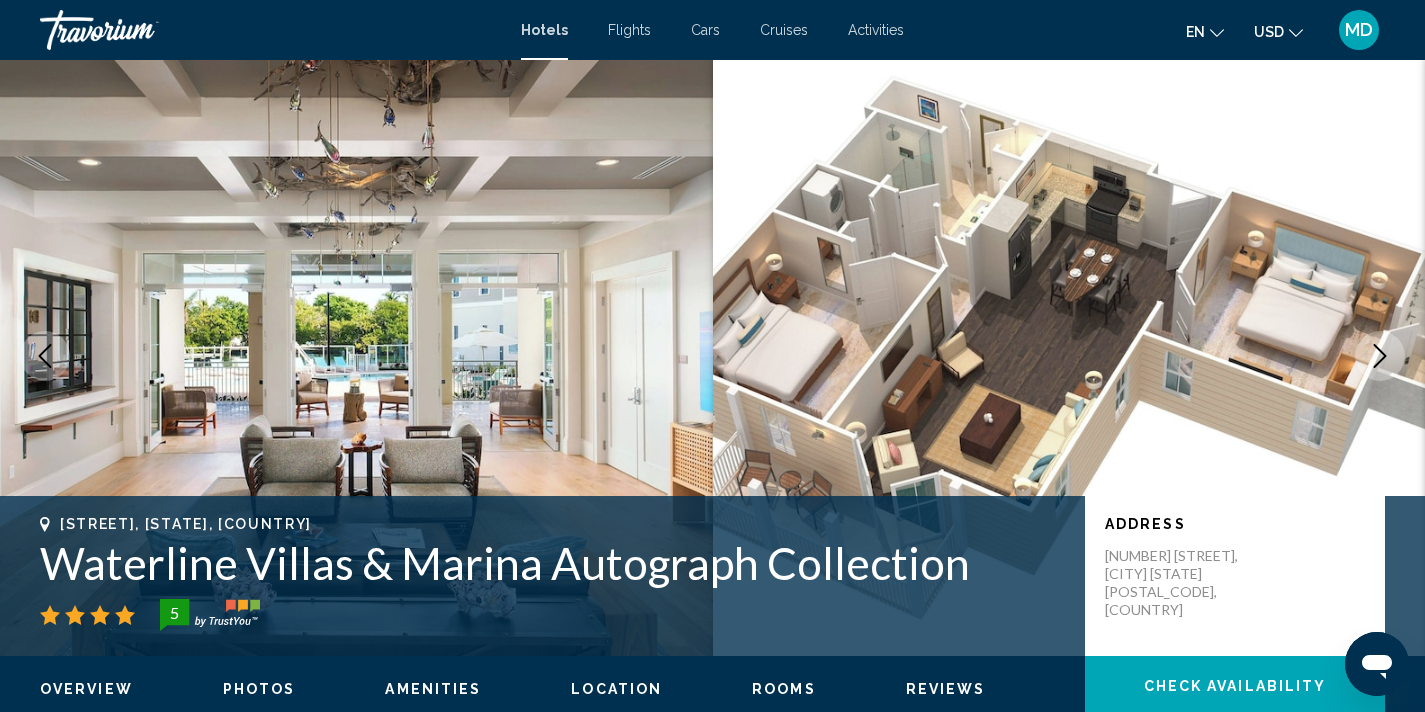 click 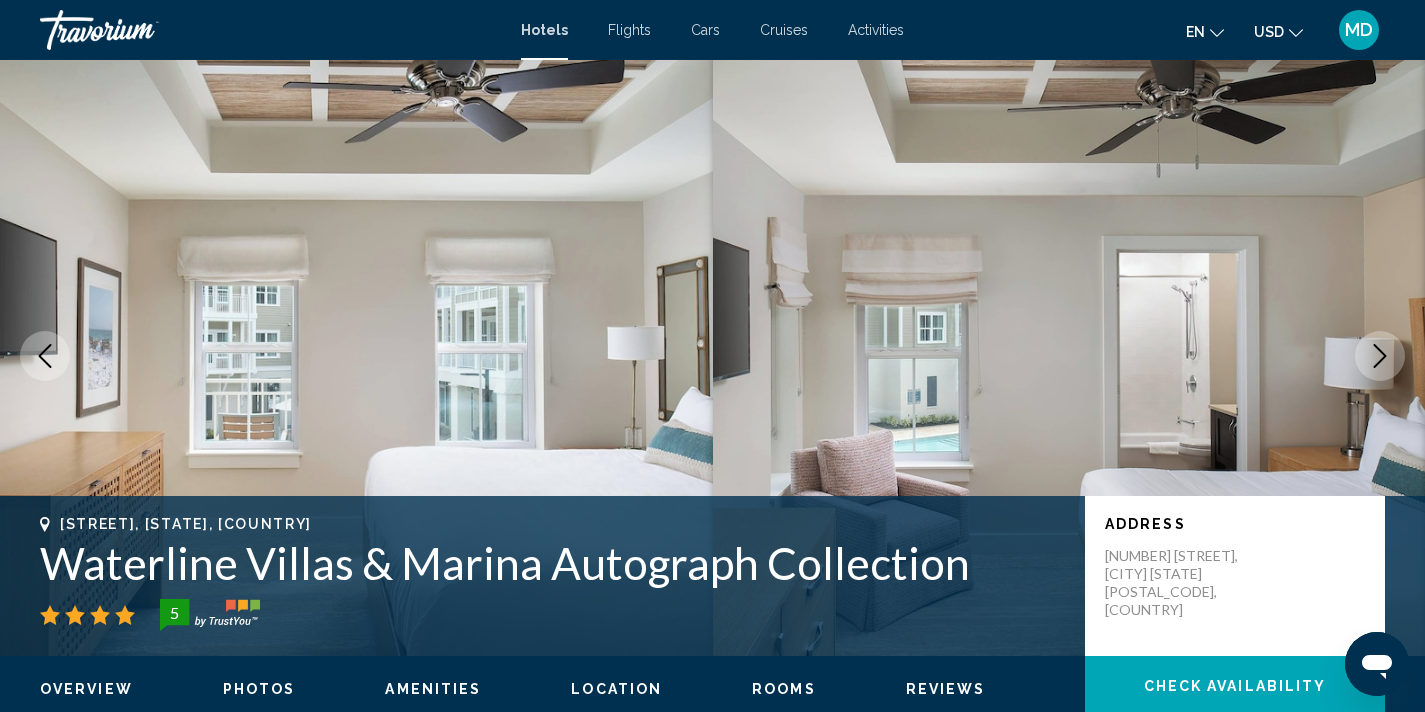 click 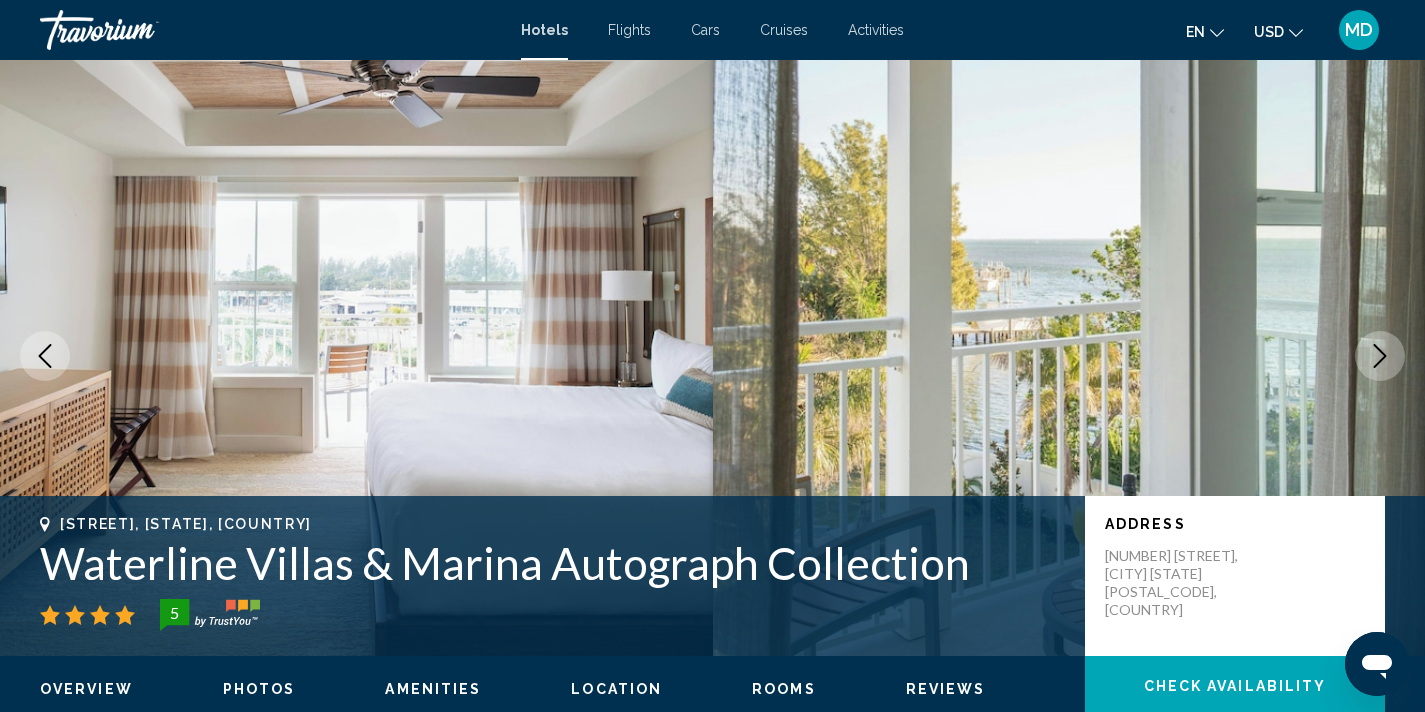 click 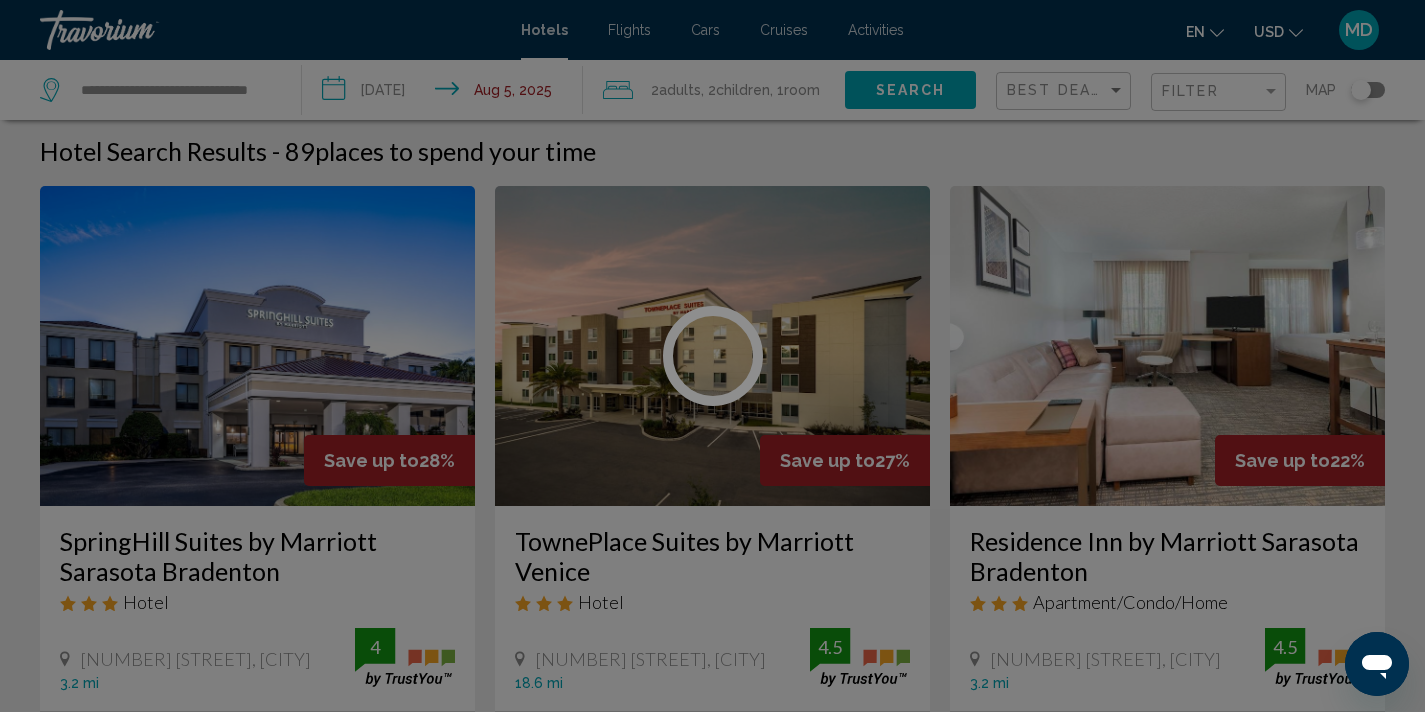 scroll, scrollTop: 0, scrollLeft: 0, axis: both 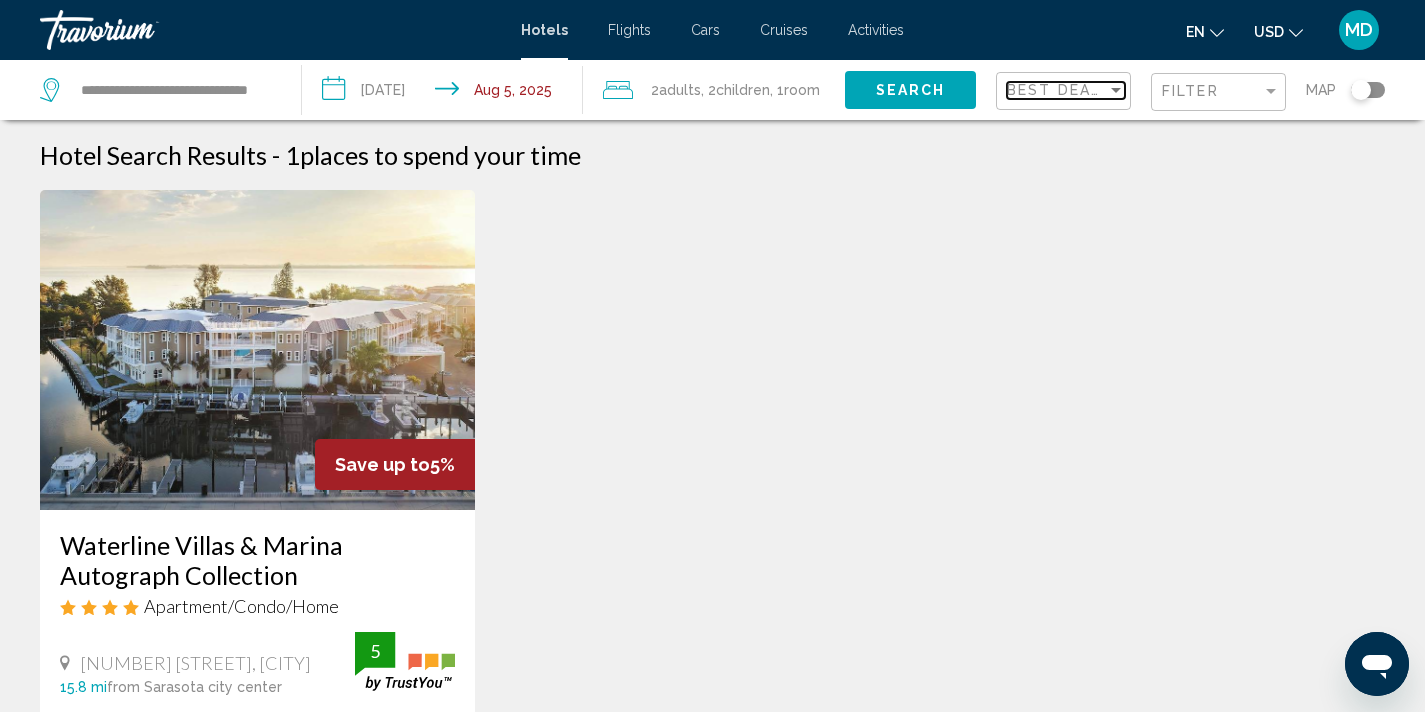 click at bounding box center [1116, 90] 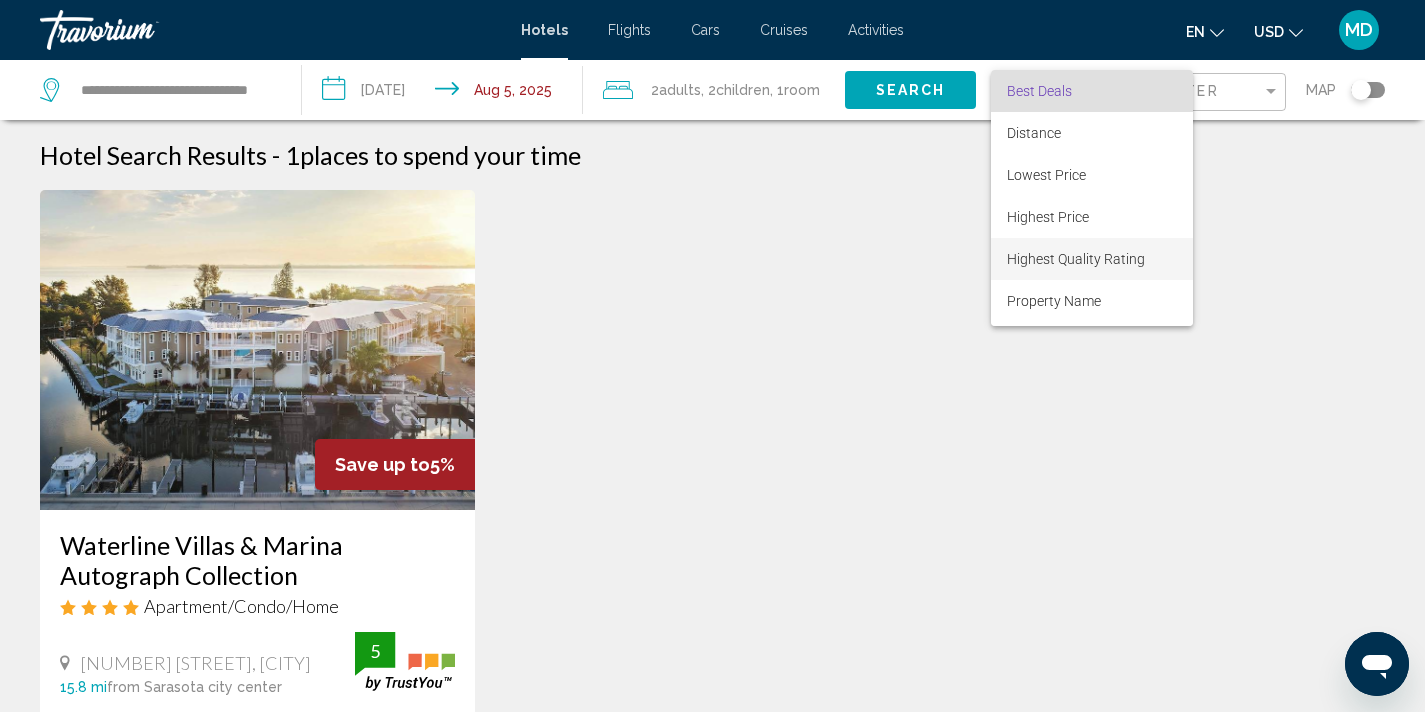 click on "Highest Quality Rating" at bounding box center (1076, 259) 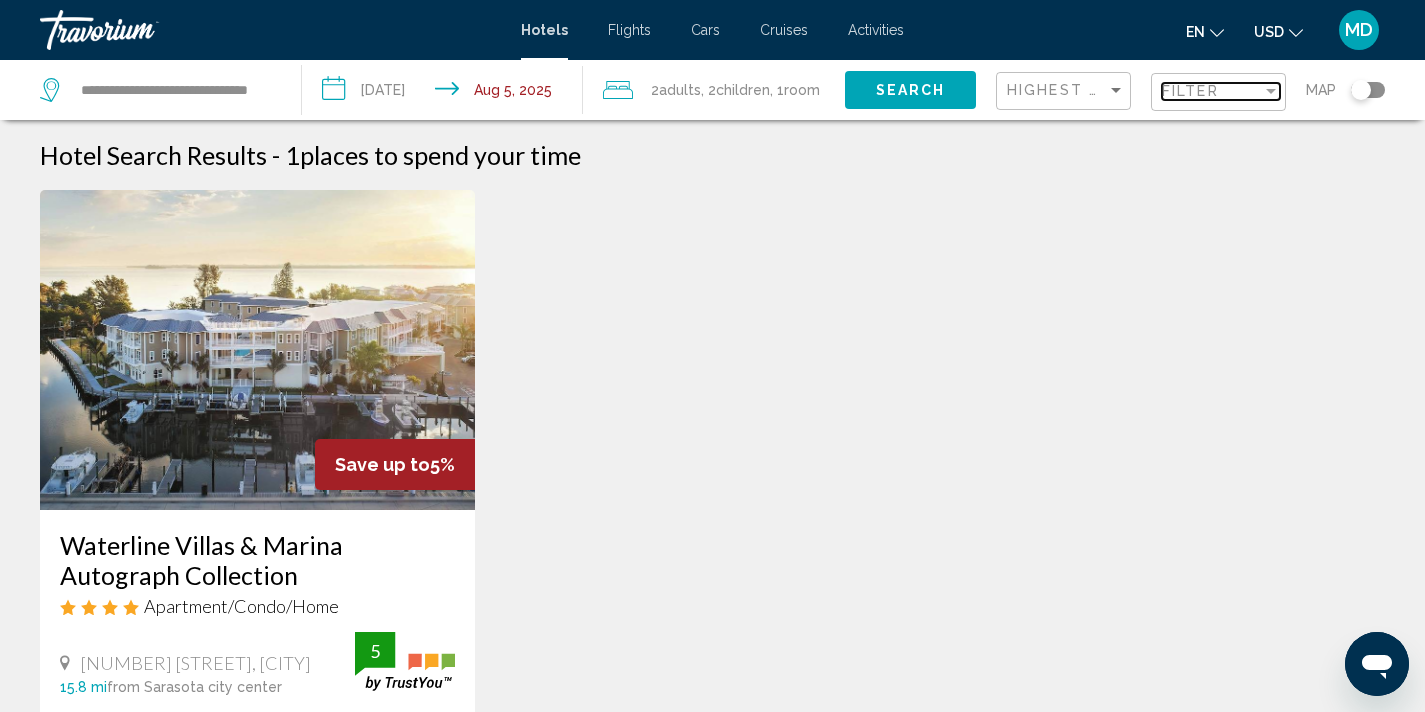 click on "Filter" at bounding box center [1212, 91] 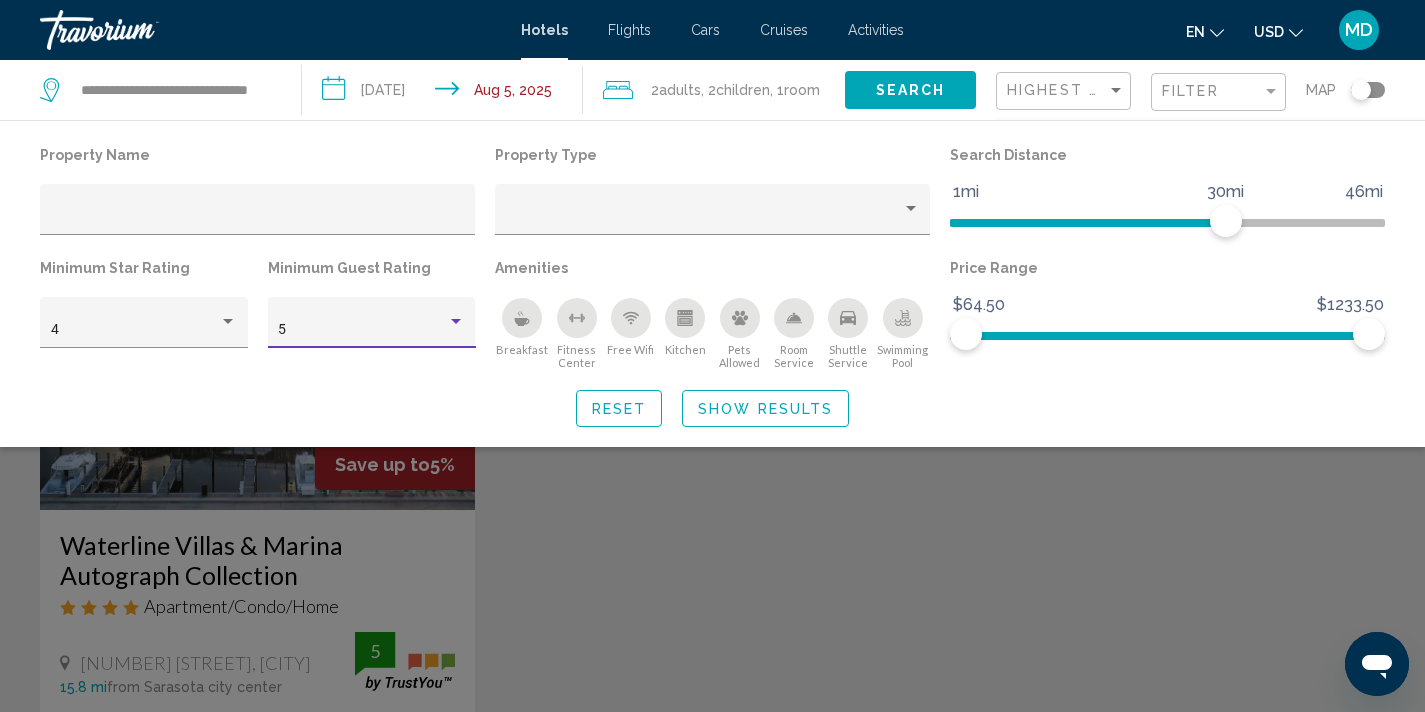 click at bounding box center (456, 321) 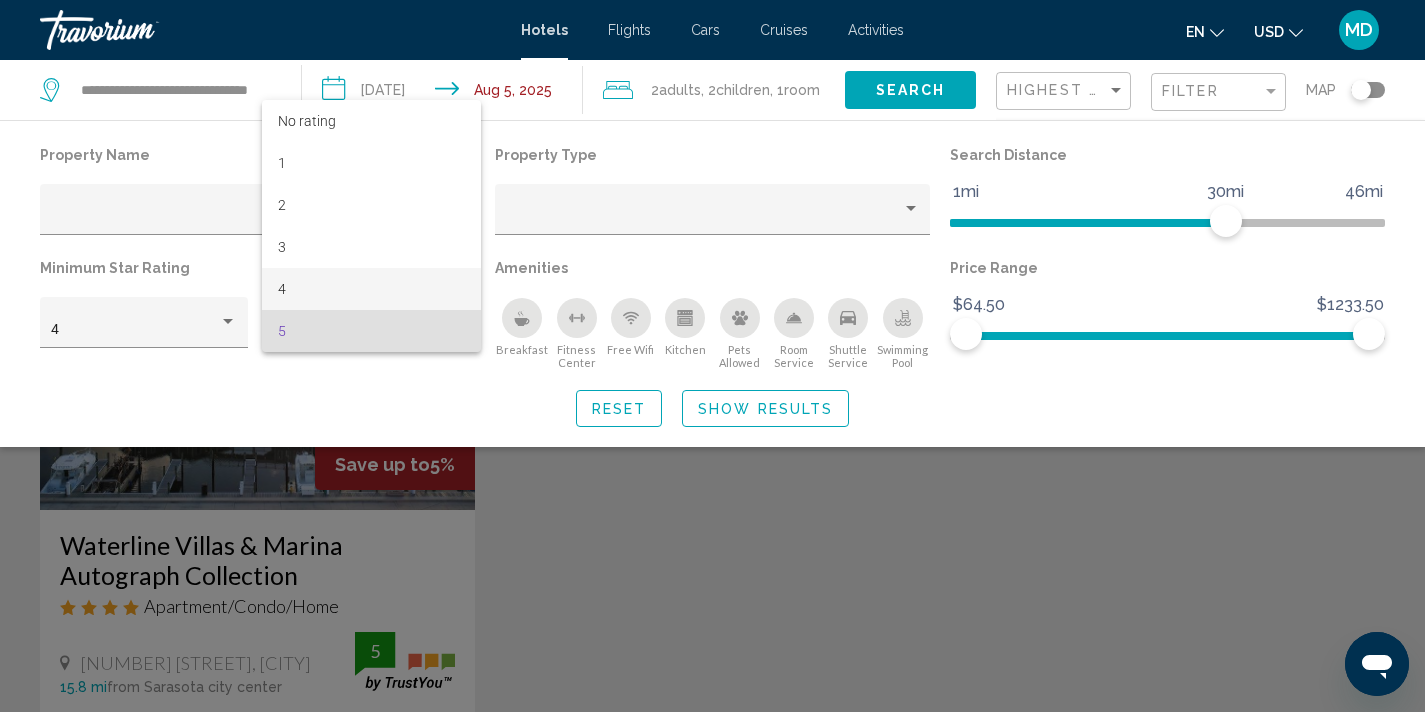 click on "4" at bounding box center (371, 289) 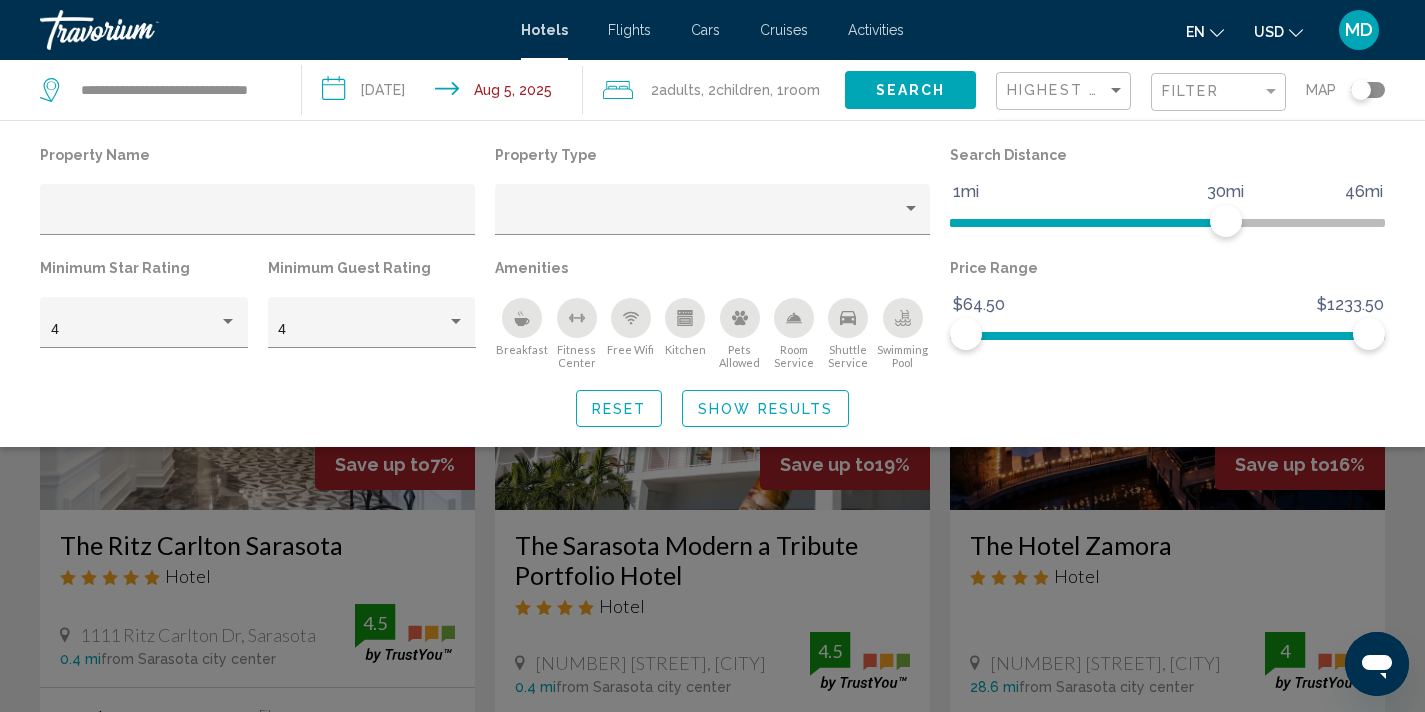 click 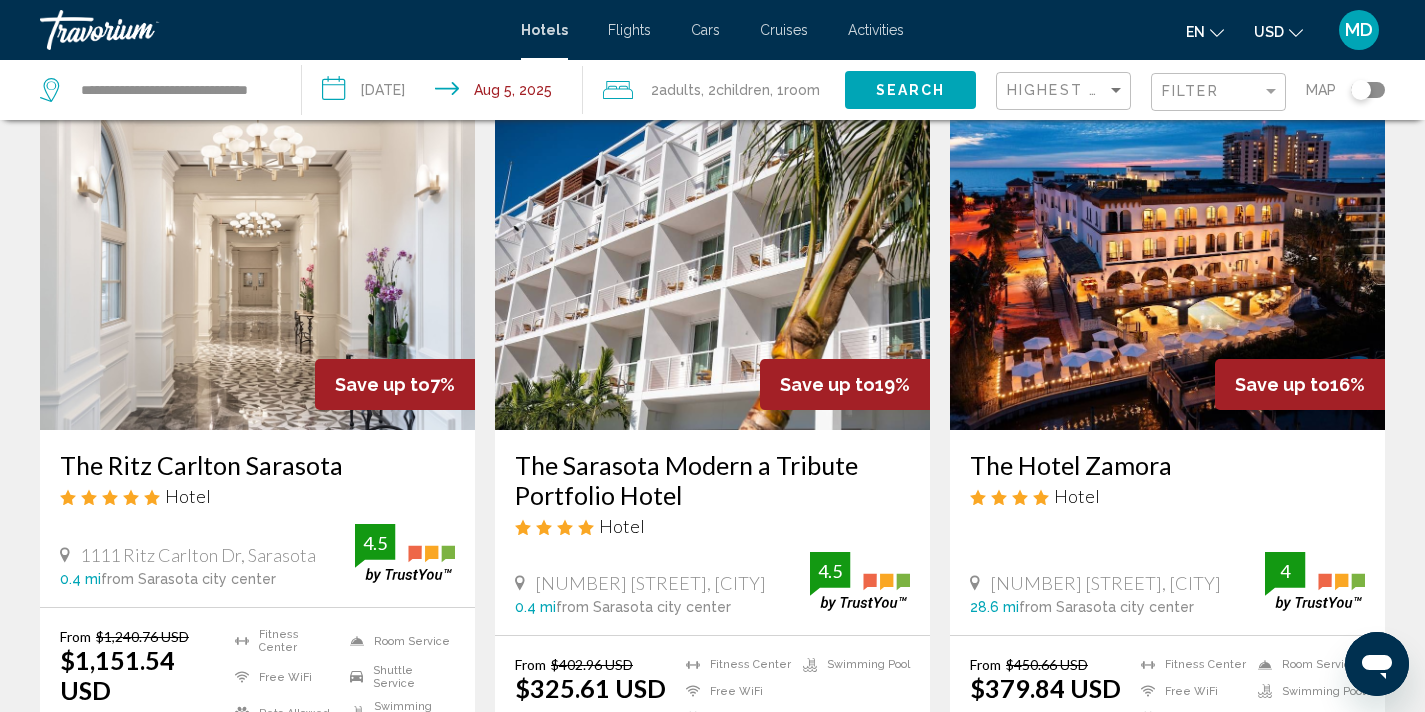 scroll, scrollTop: 39, scrollLeft: 0, axis: vertical 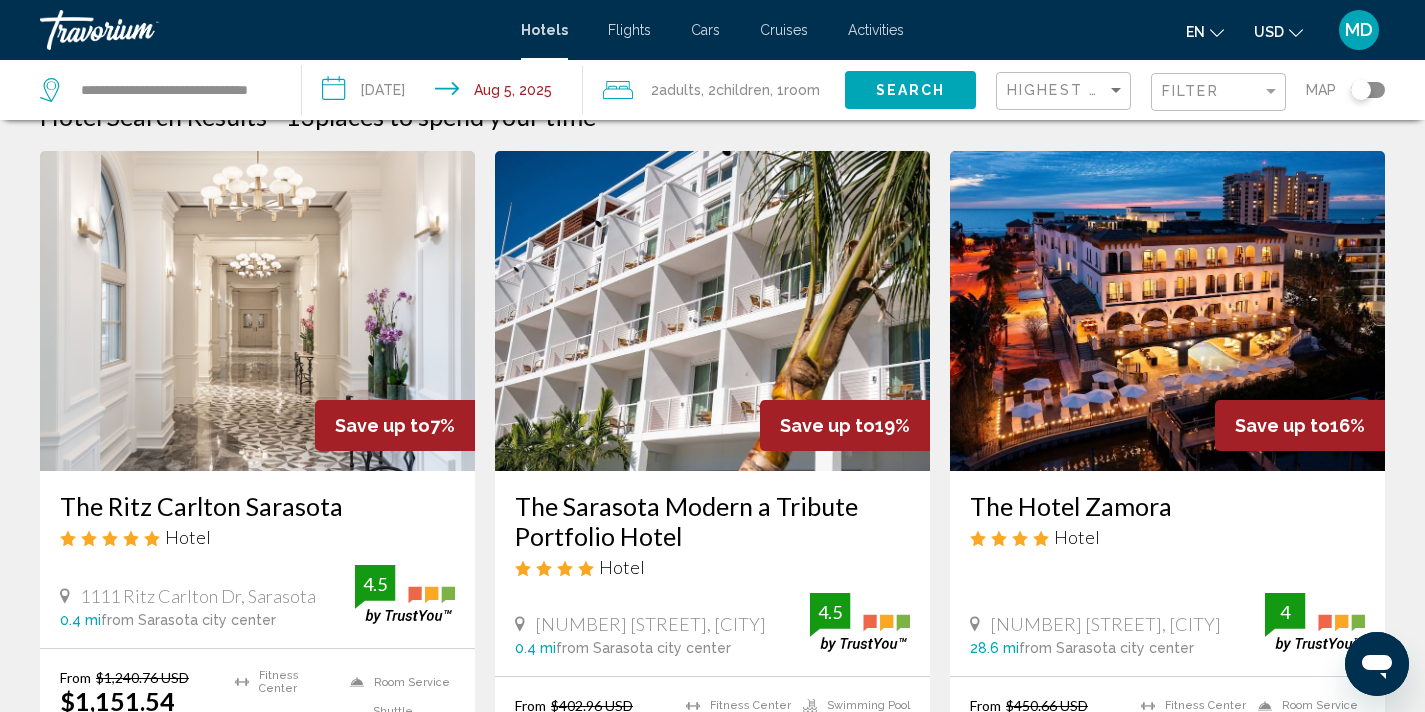 click at bounding box center (1167, 311) 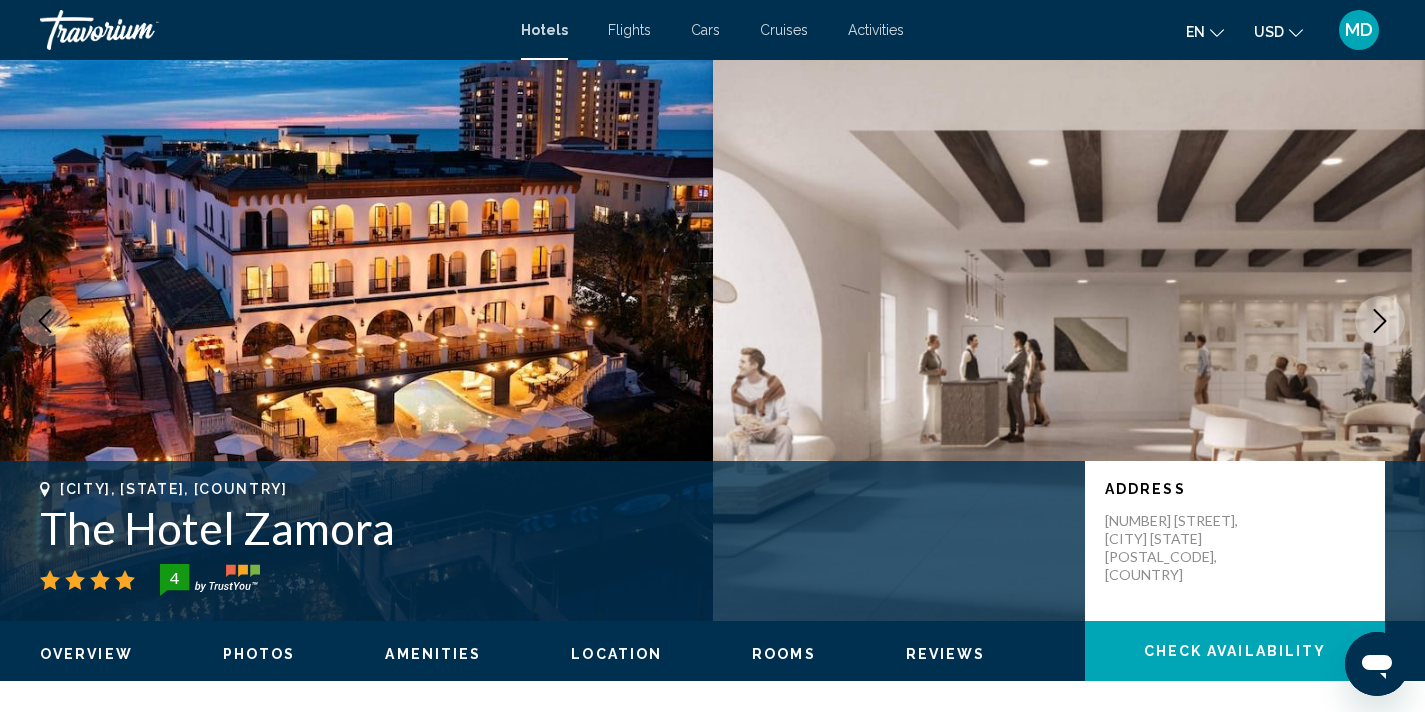 scroll, scrollTop: 4, scrollLeft: 0, axis: vertical 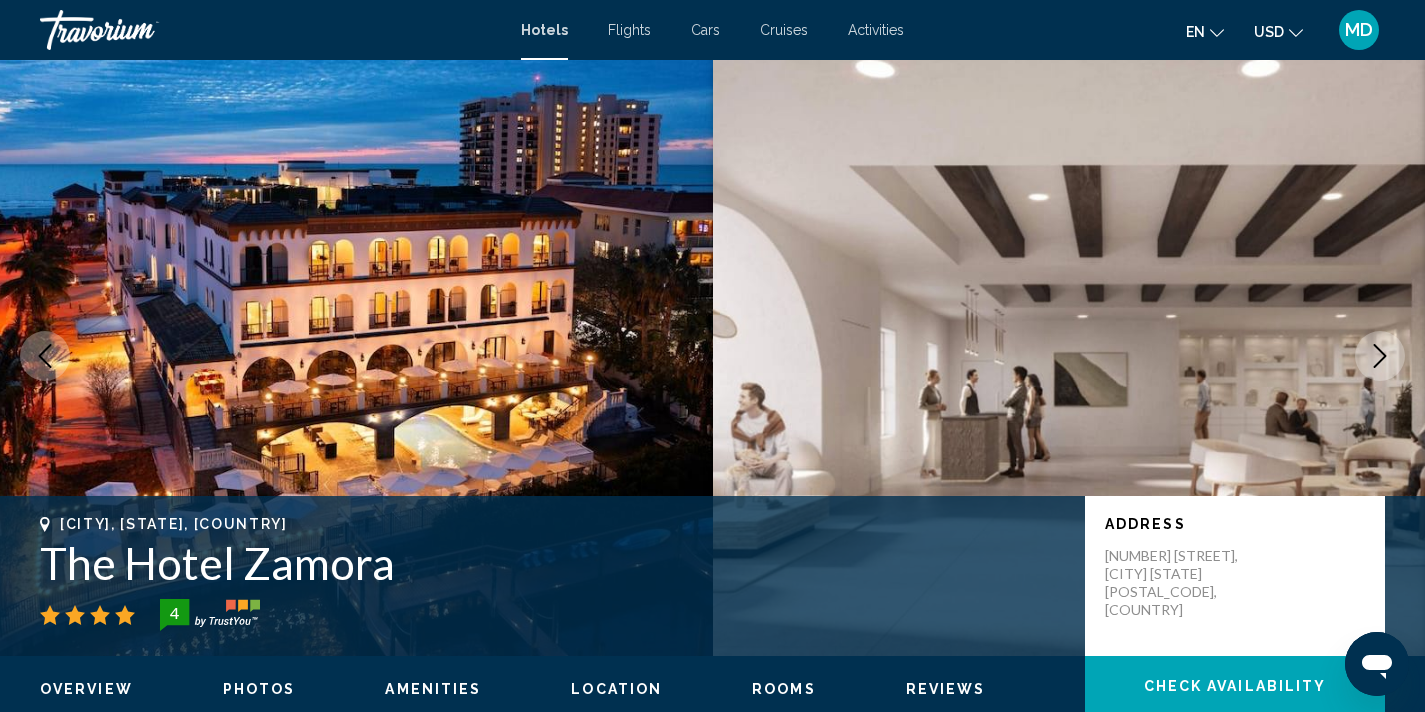 click 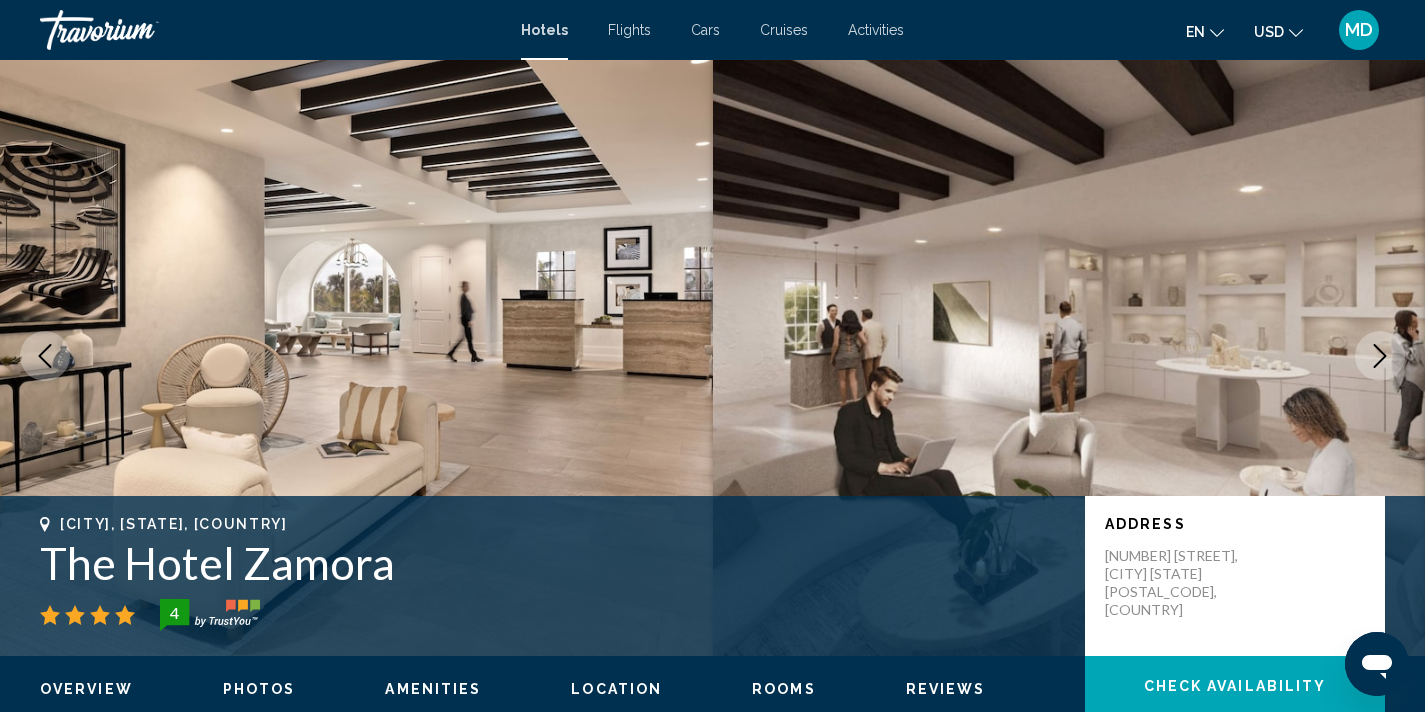 click 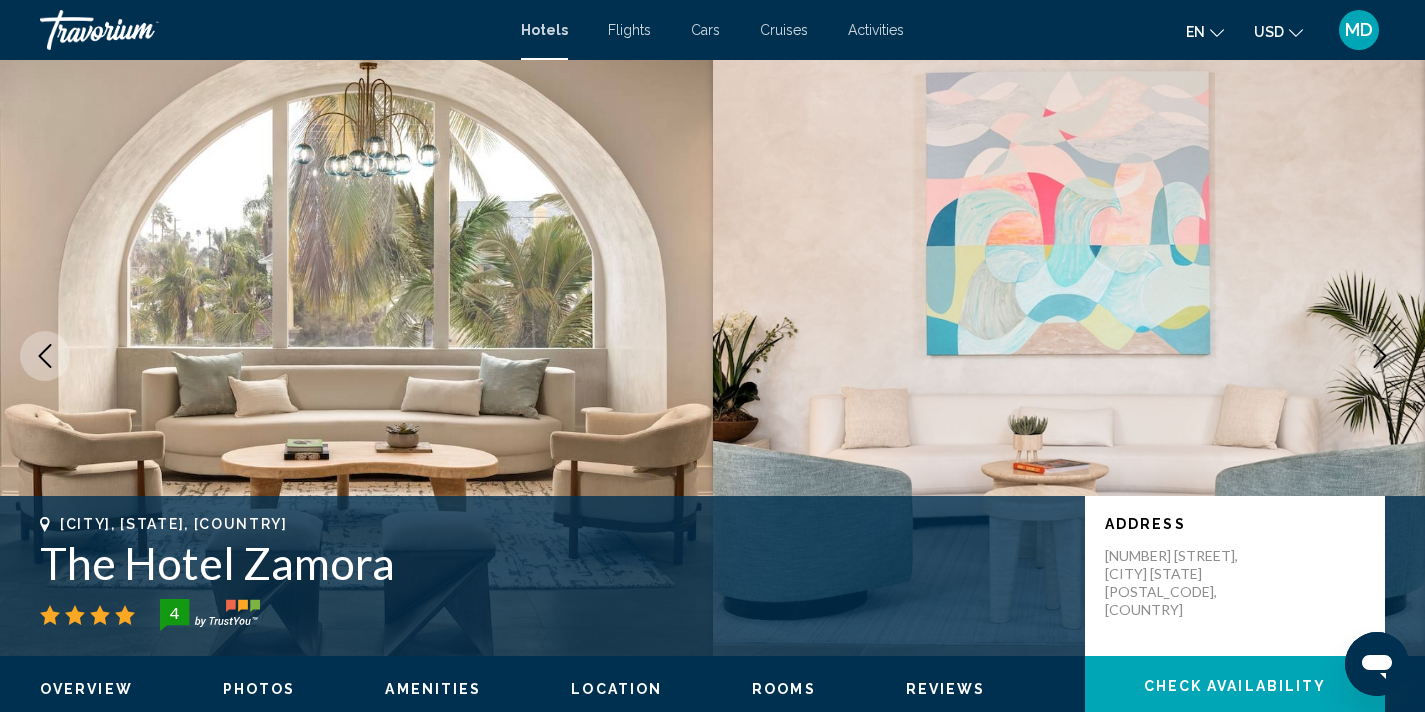 click 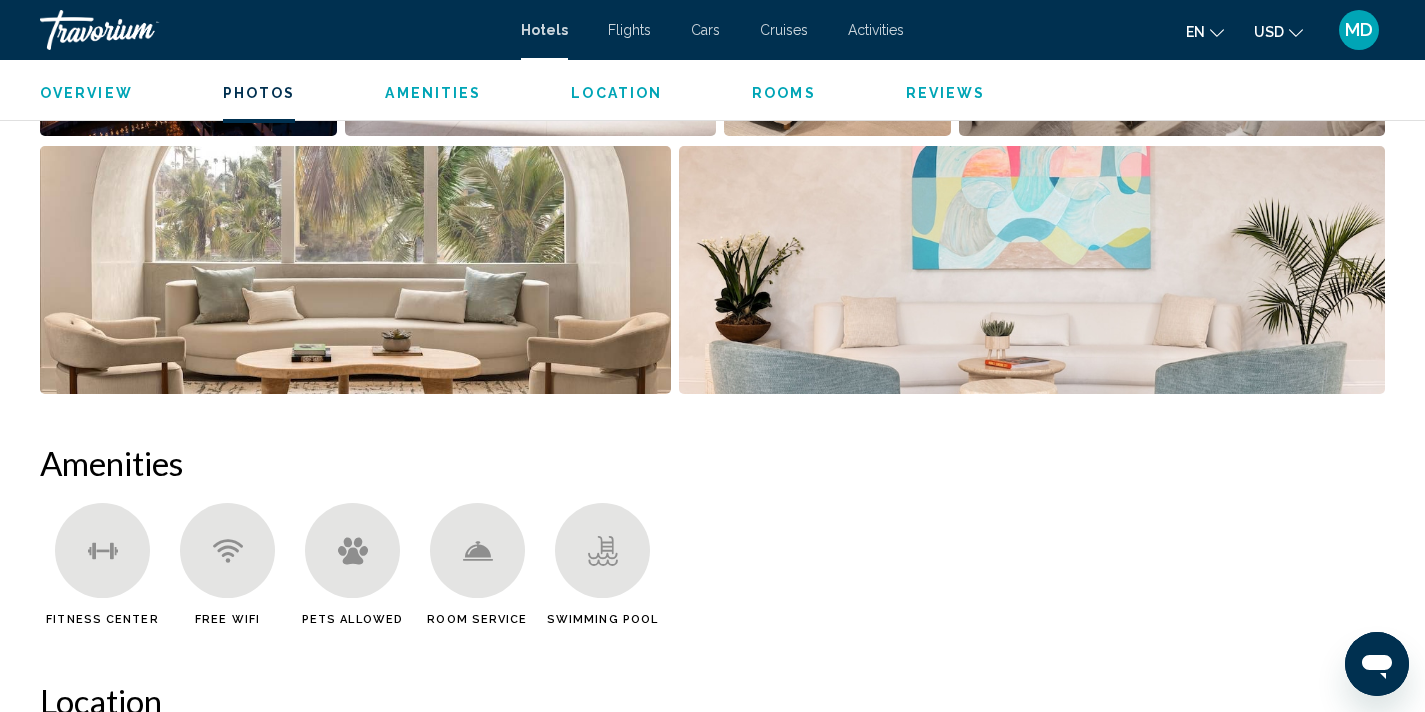 scroll, scrollTop: 1231, scrollLeft: 0, axis: vertical 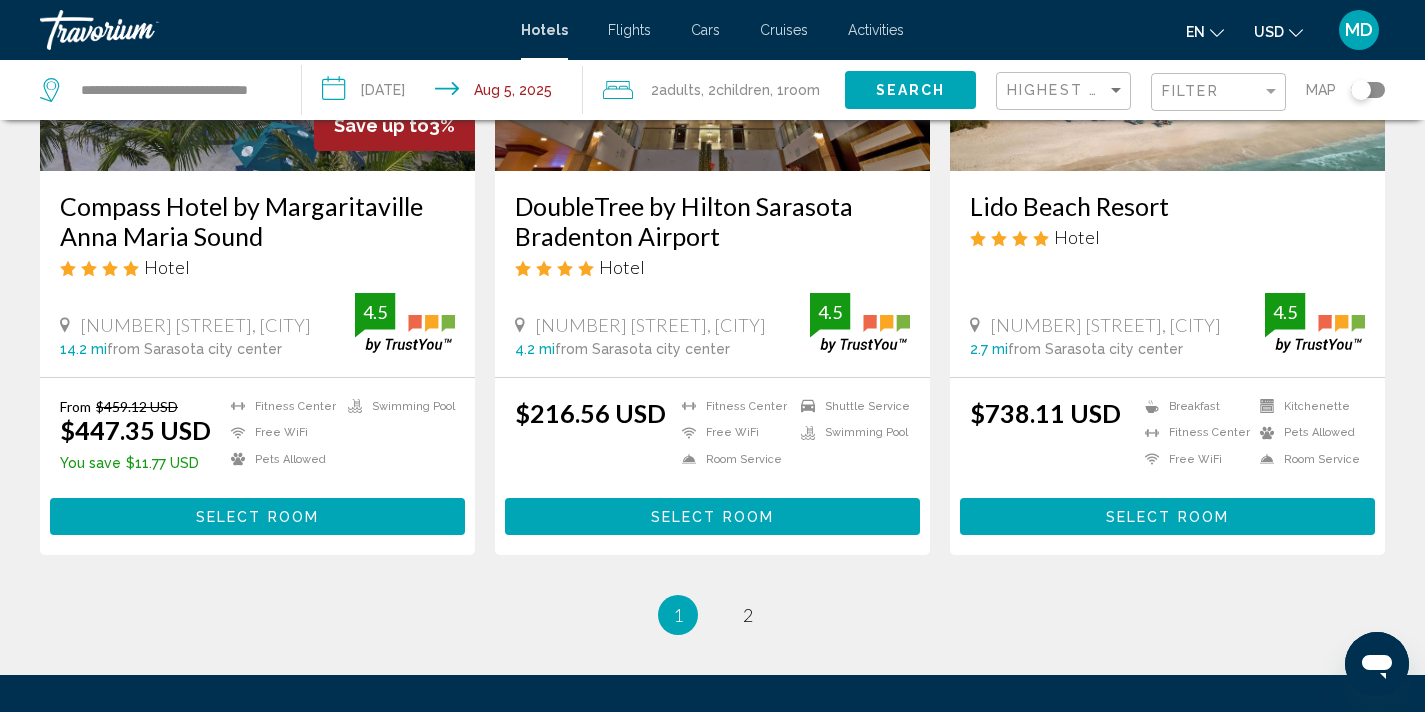 click on "Select Room" at bounding box center [1167, 516] 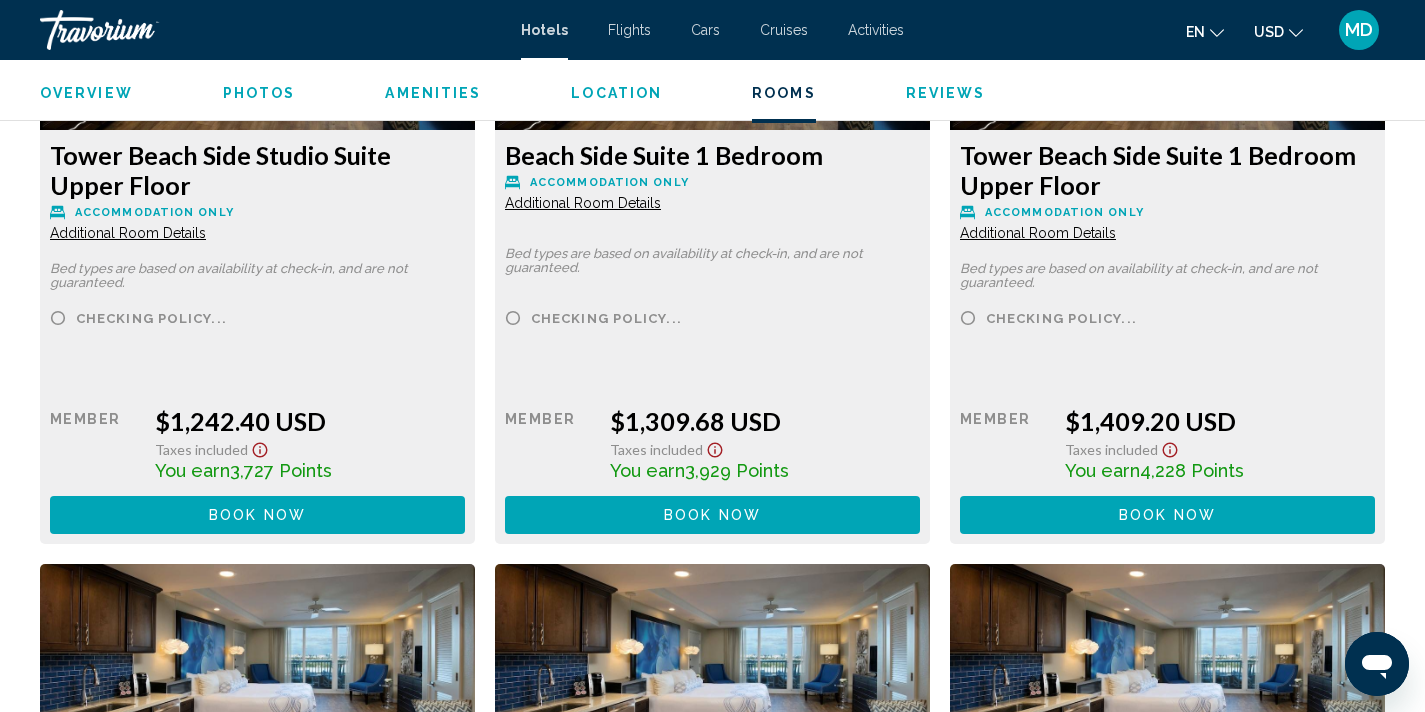 scroll, scrollTop: 5674, scrollLeft: 0, axis: vertical 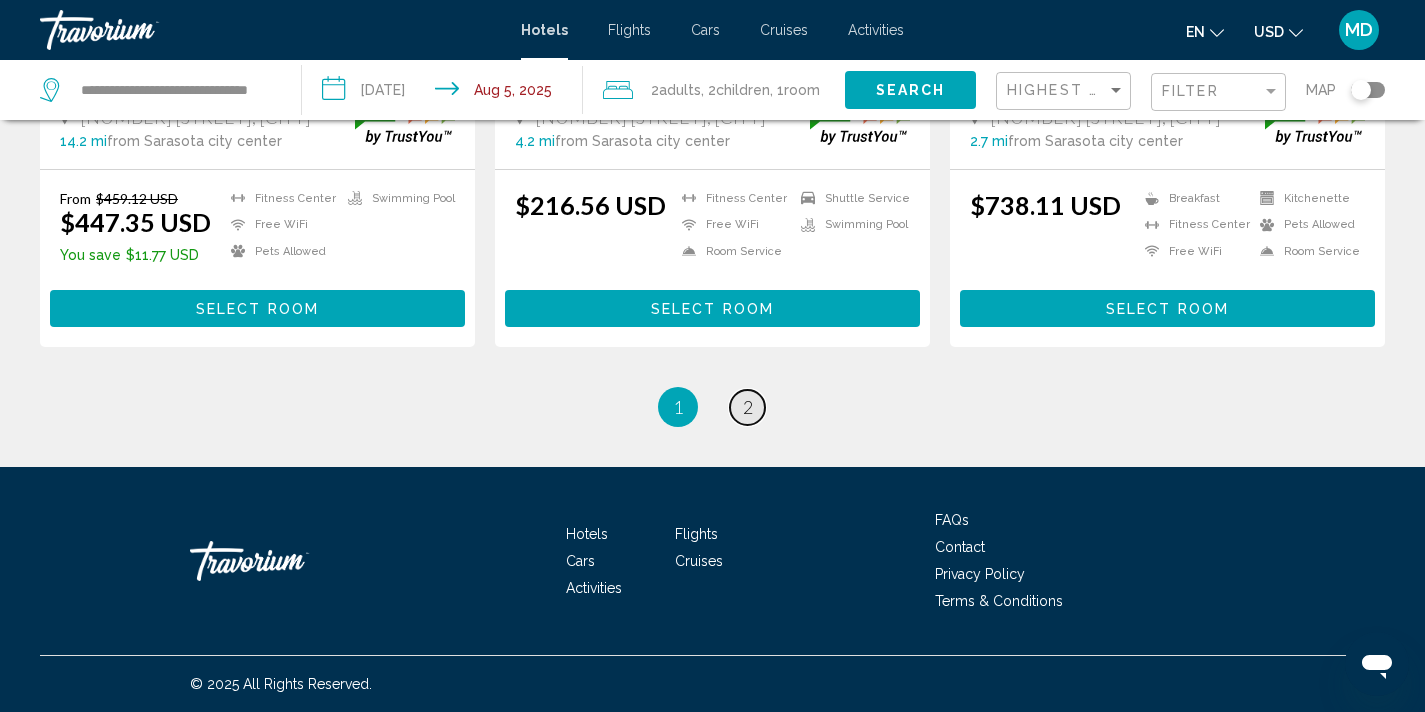 click on "page  2" at bounding box center (747, 407) 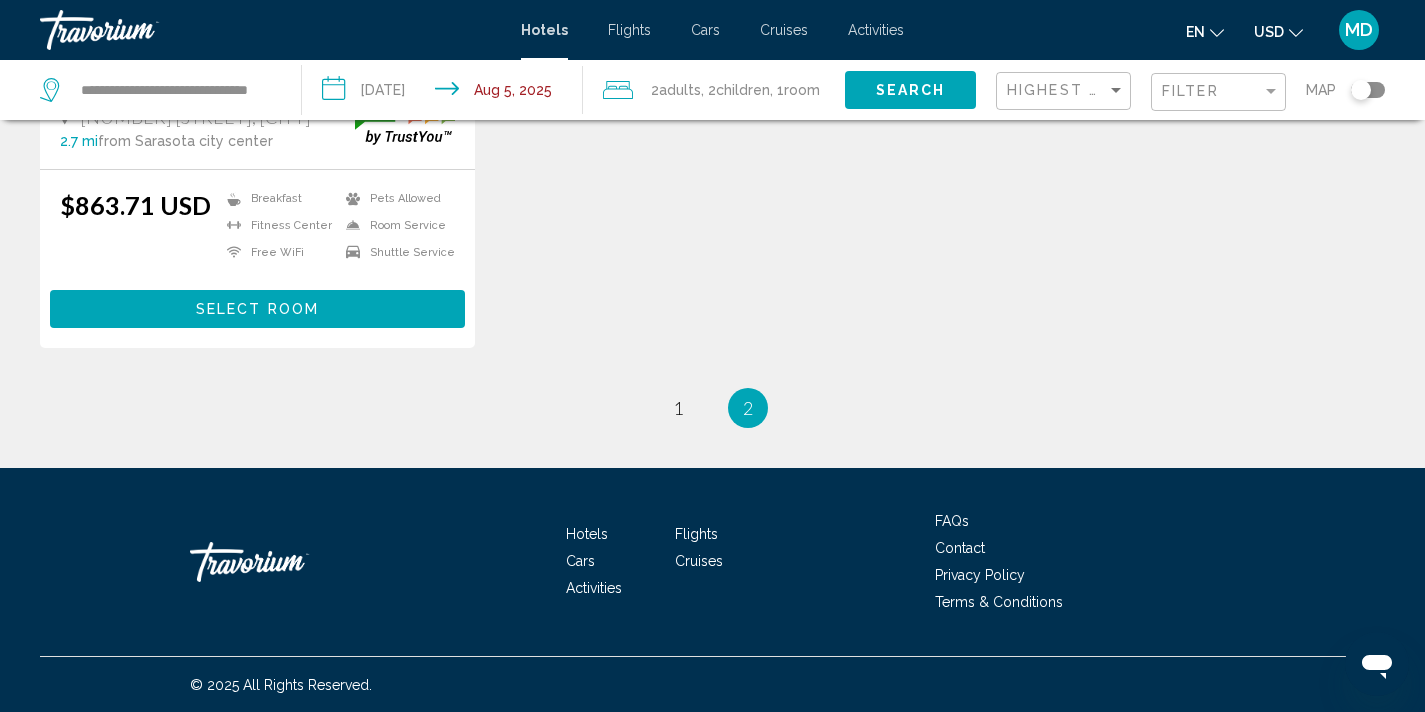 scroll, scrollTop: 516, scrollLeft: 0, axis: vertical 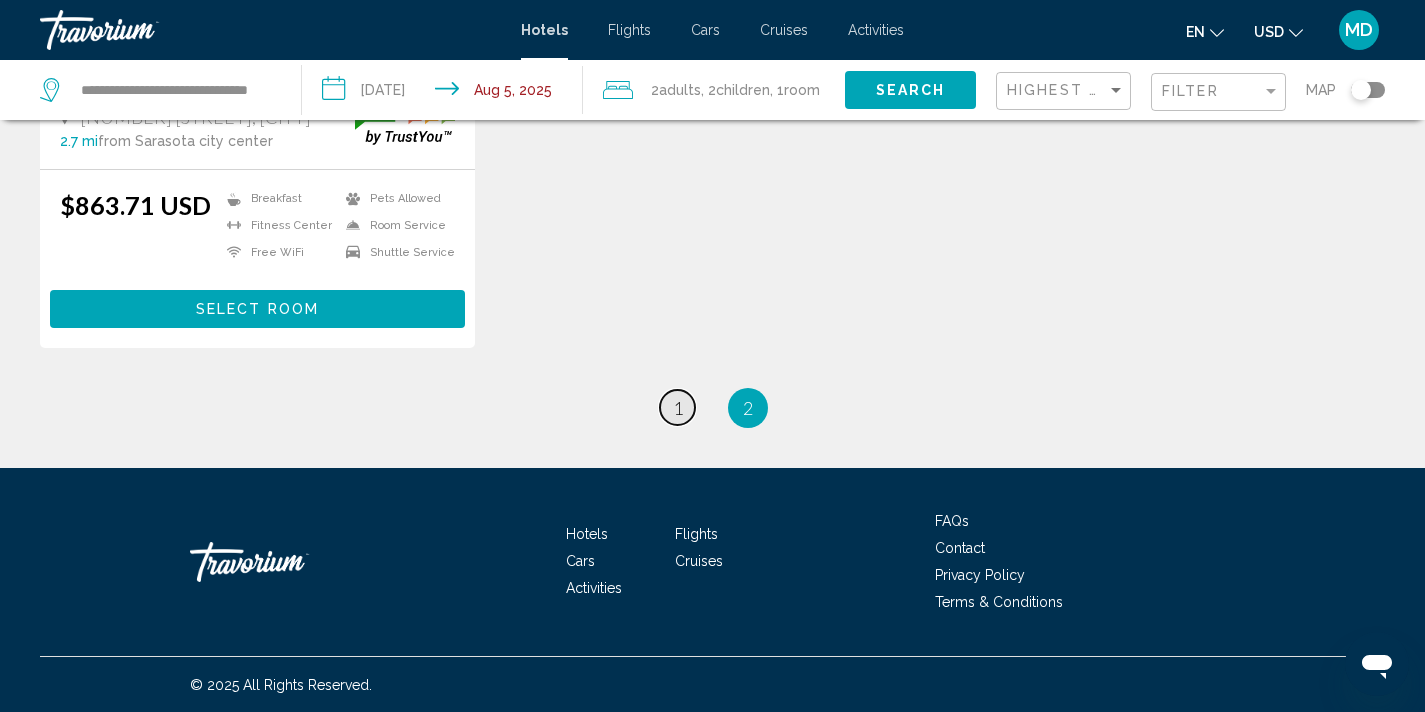 click on "1" at bounding box center [678, 408] 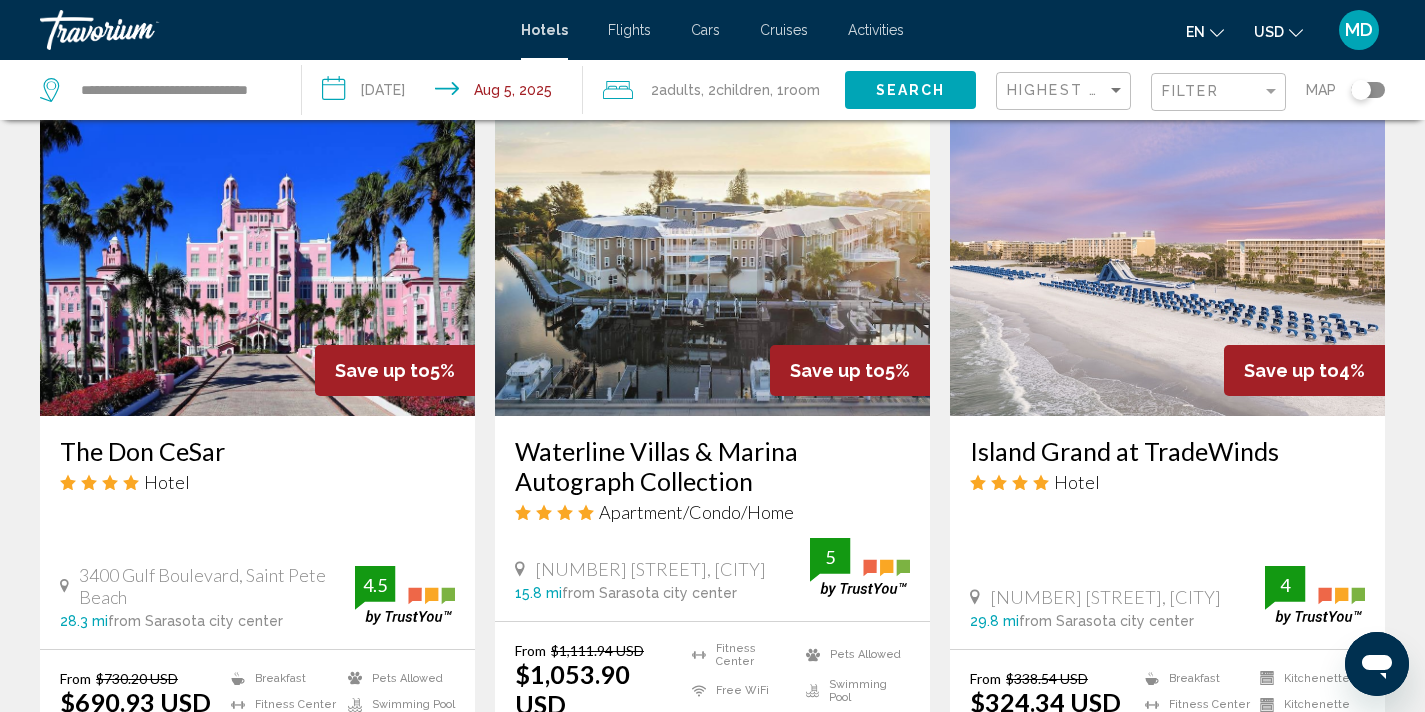 scroll, scrollTop: 1573, scrollLeft: 0, axis: vertical 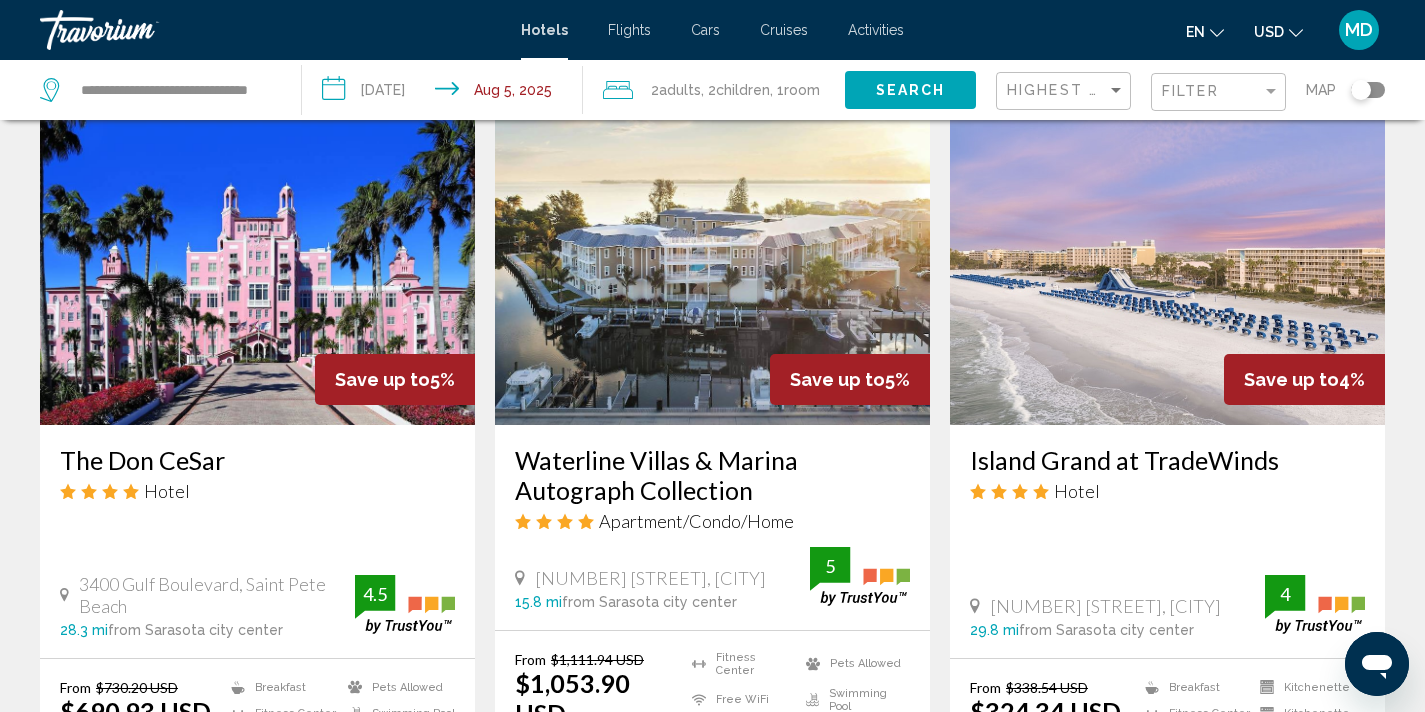 click at bounding box center [1167, 265] 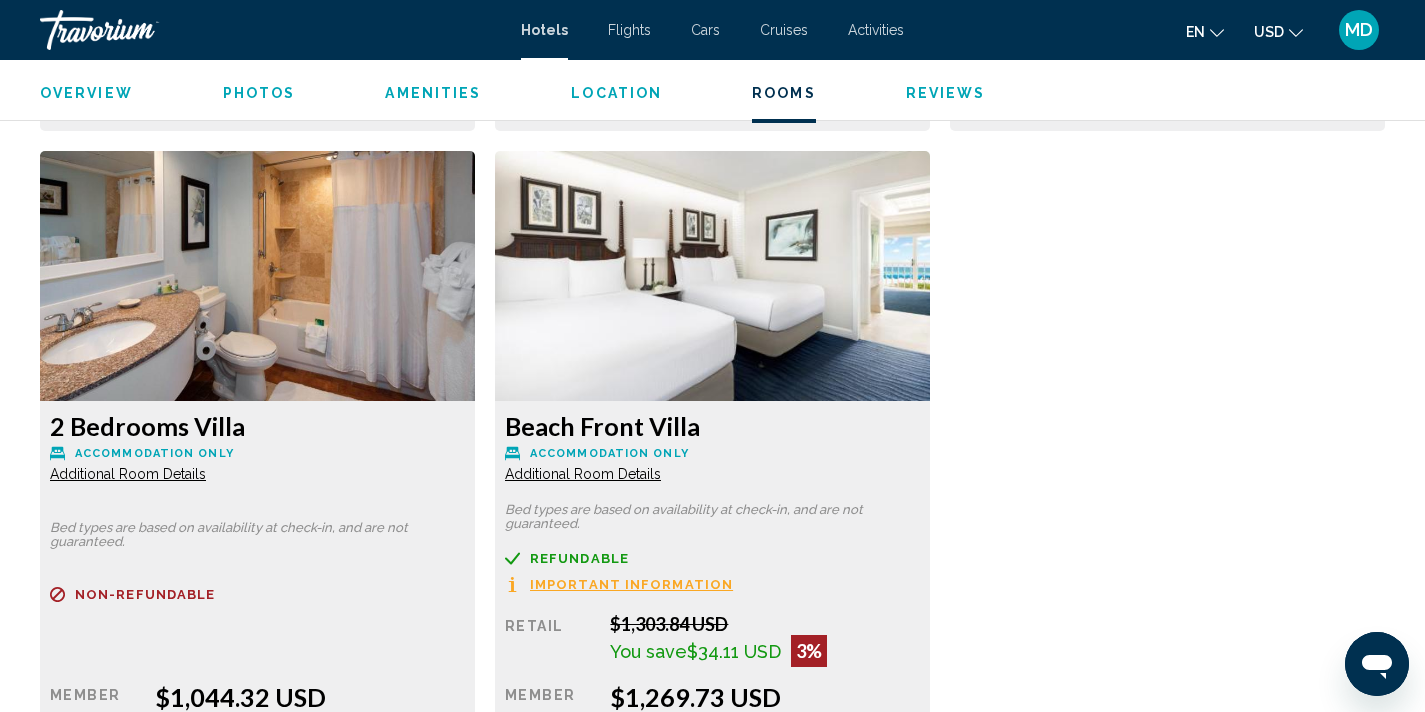 scroll, scrollTop: 6935, scrollLeft: 0, axis: vertical 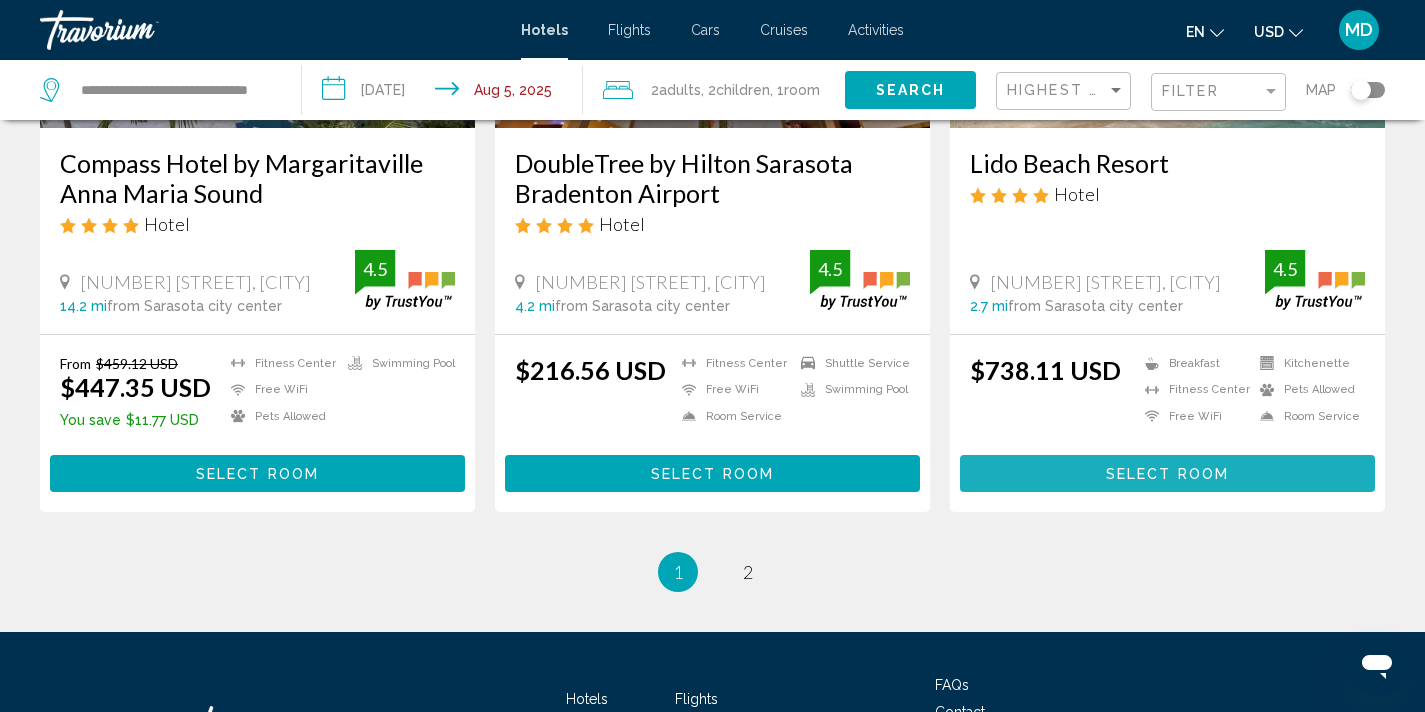click on "Select Room" at bounding box center [1167, 473] 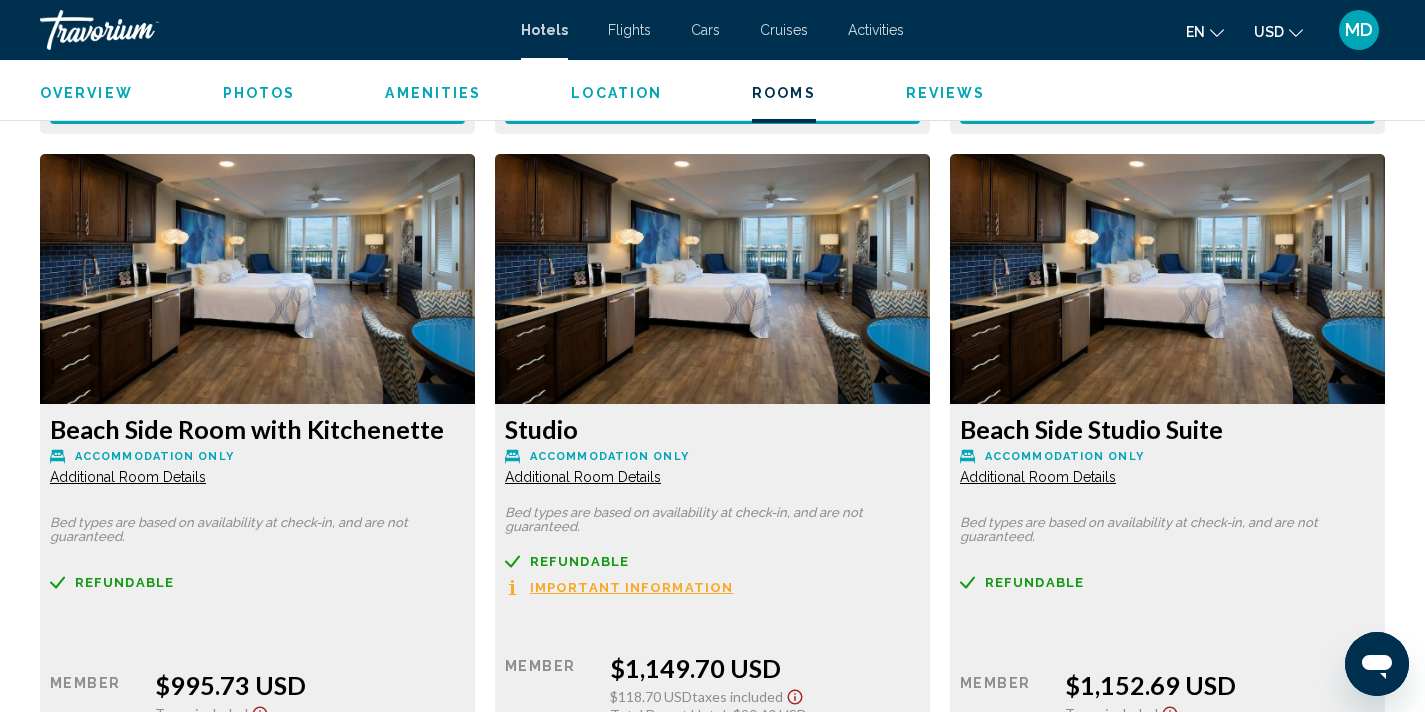 scroll, scrollTop: 4063, scrollLeft: 0, axis: vertical 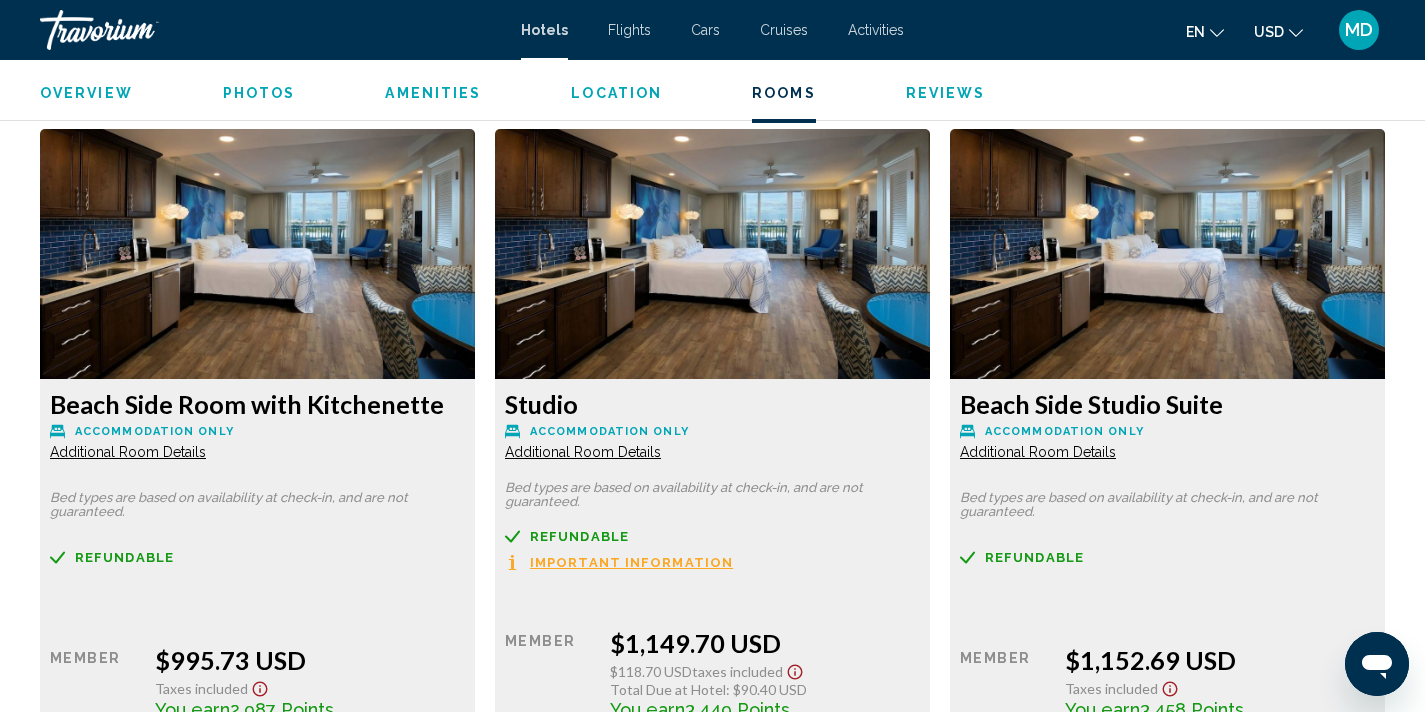 click on "Additional Room Details" at bounding box center (128, -908) 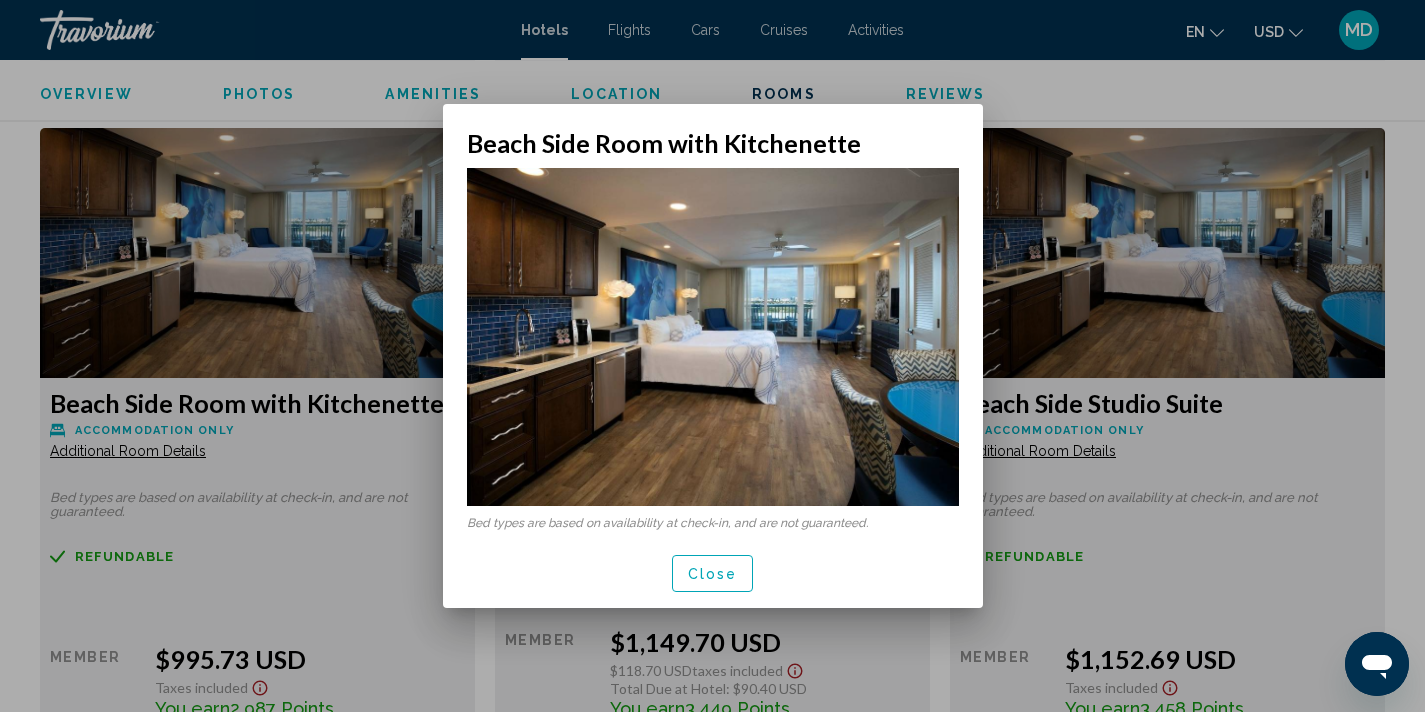 scroll, scrollTop: 0, scrollLeft: 0, axis: both 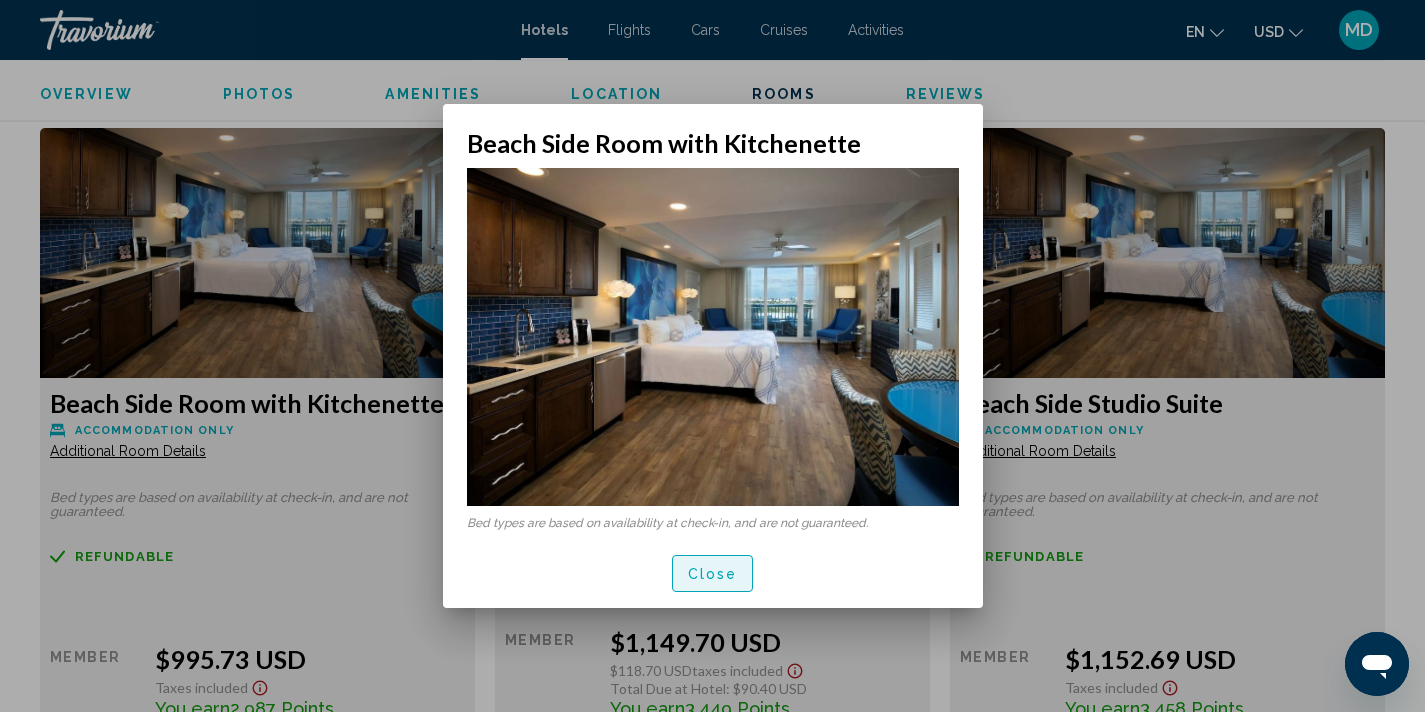 click on "Close" at bounding box center [713, 574] 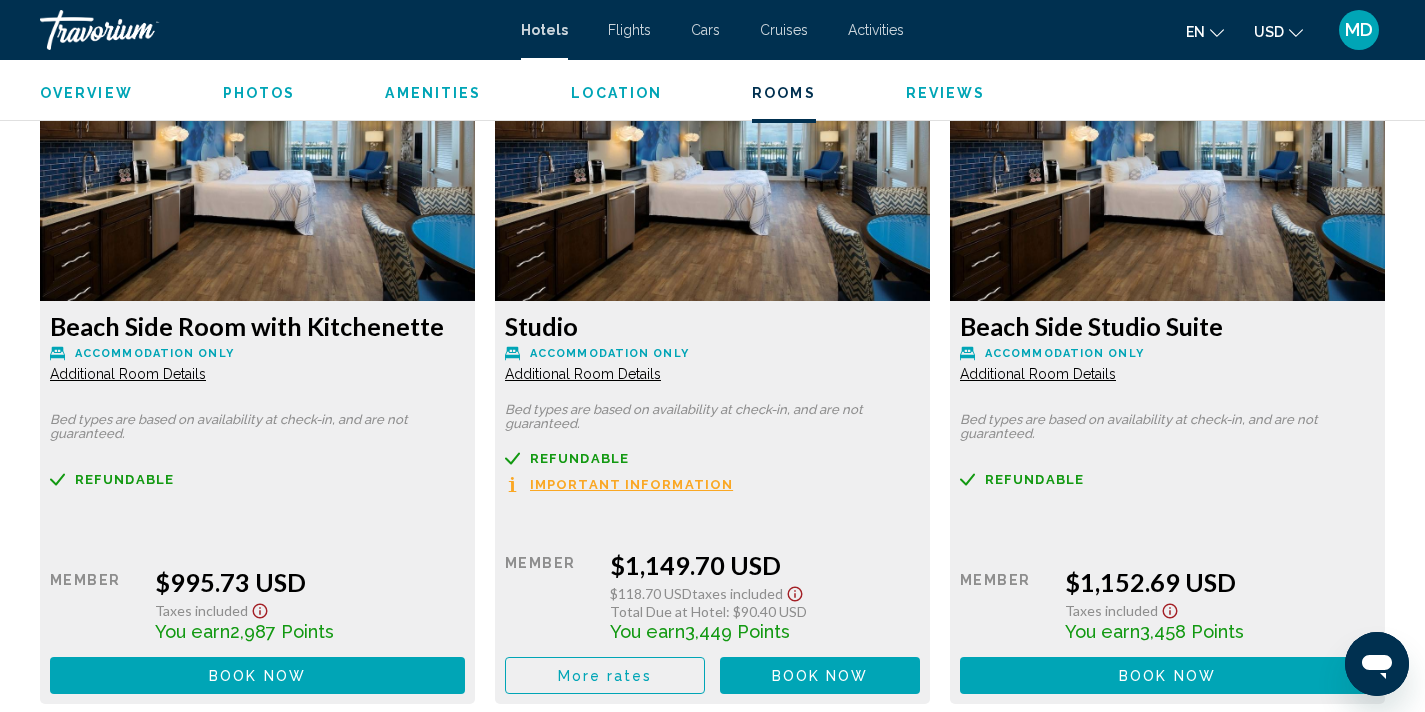 scroll, scrollTop: 4143, scrollLeft: 0, axis: vertical 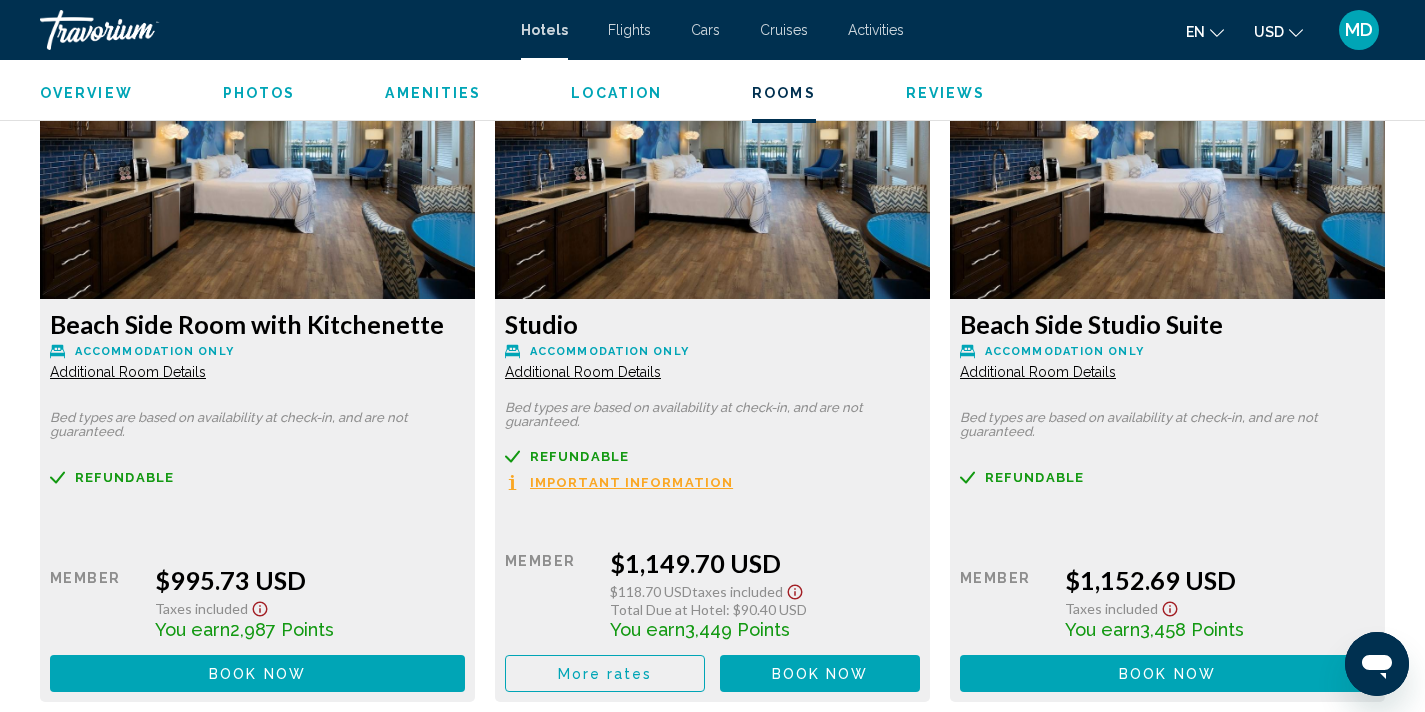 click on "More rates" at bounding box center (605, -686) 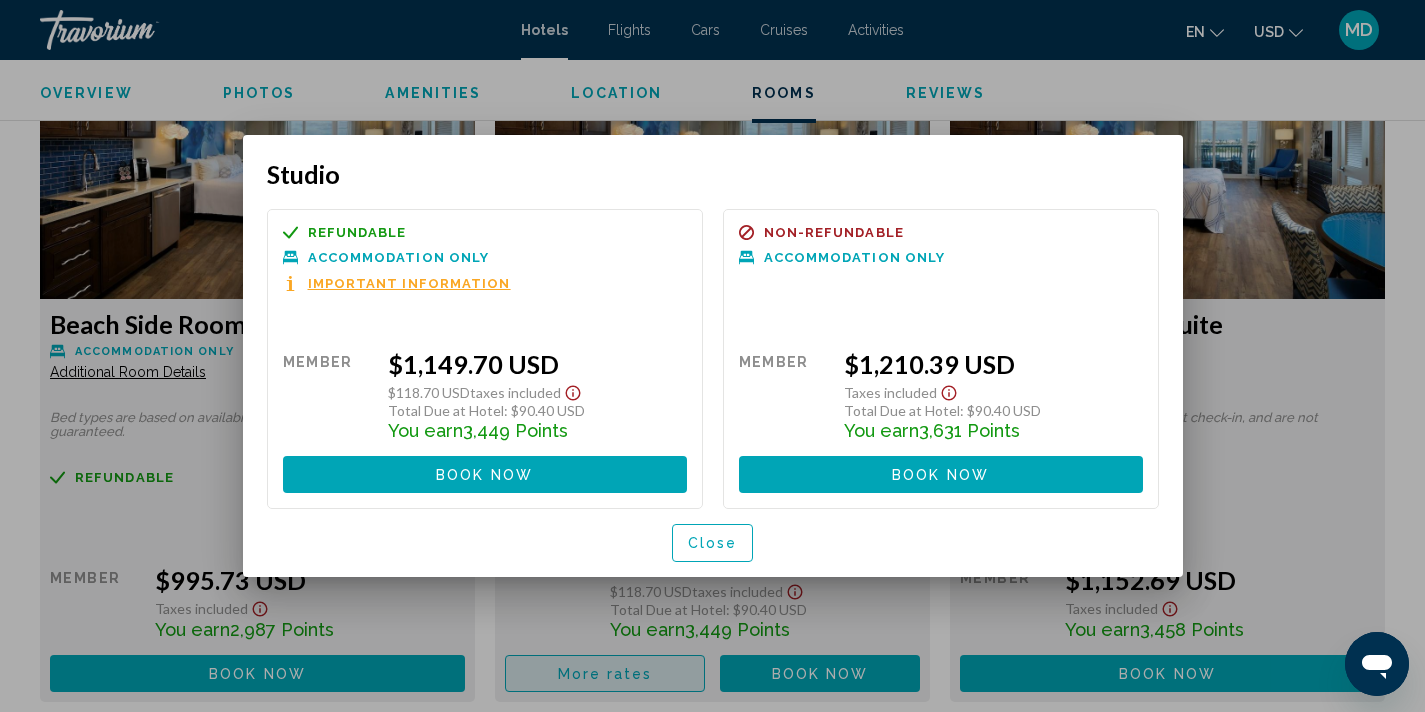 scroll, scrollTop: 0, scrollLeft: 0, axis: both 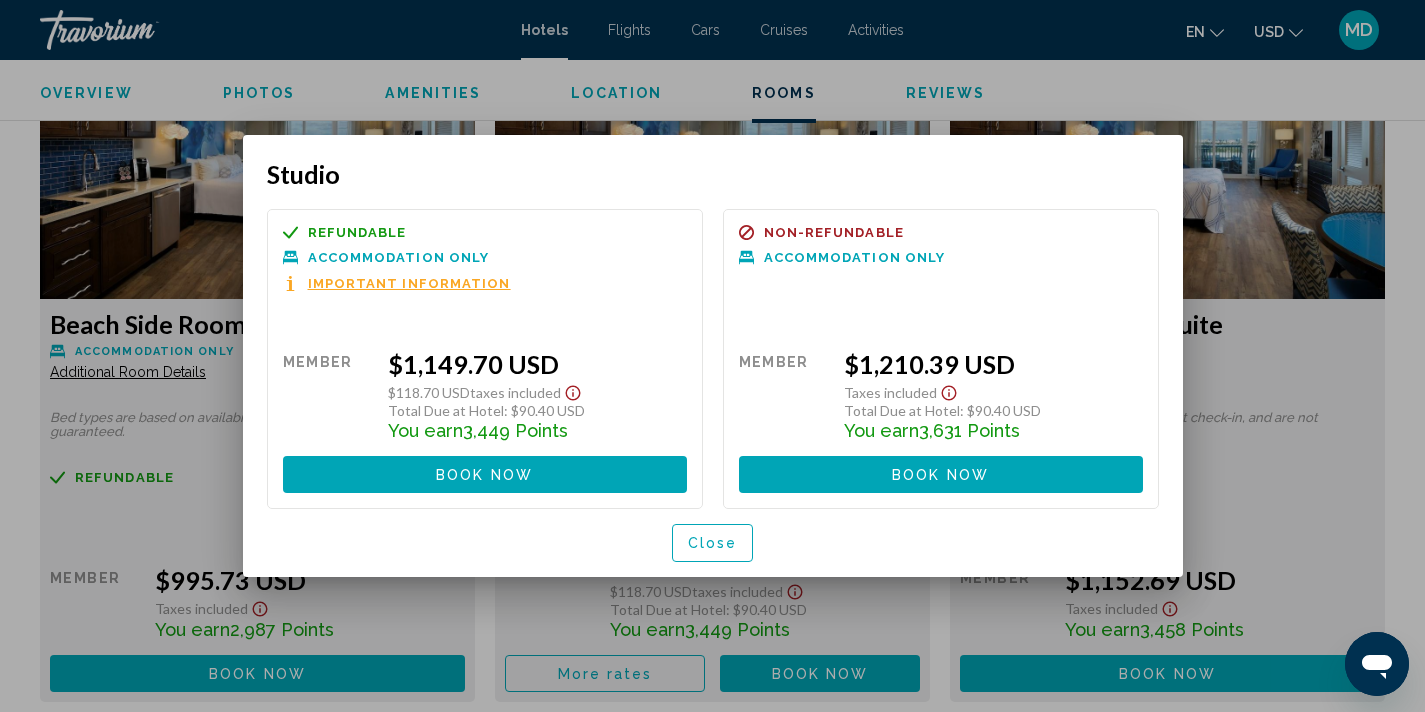 click on "Close" at bounding box center [713, 544] 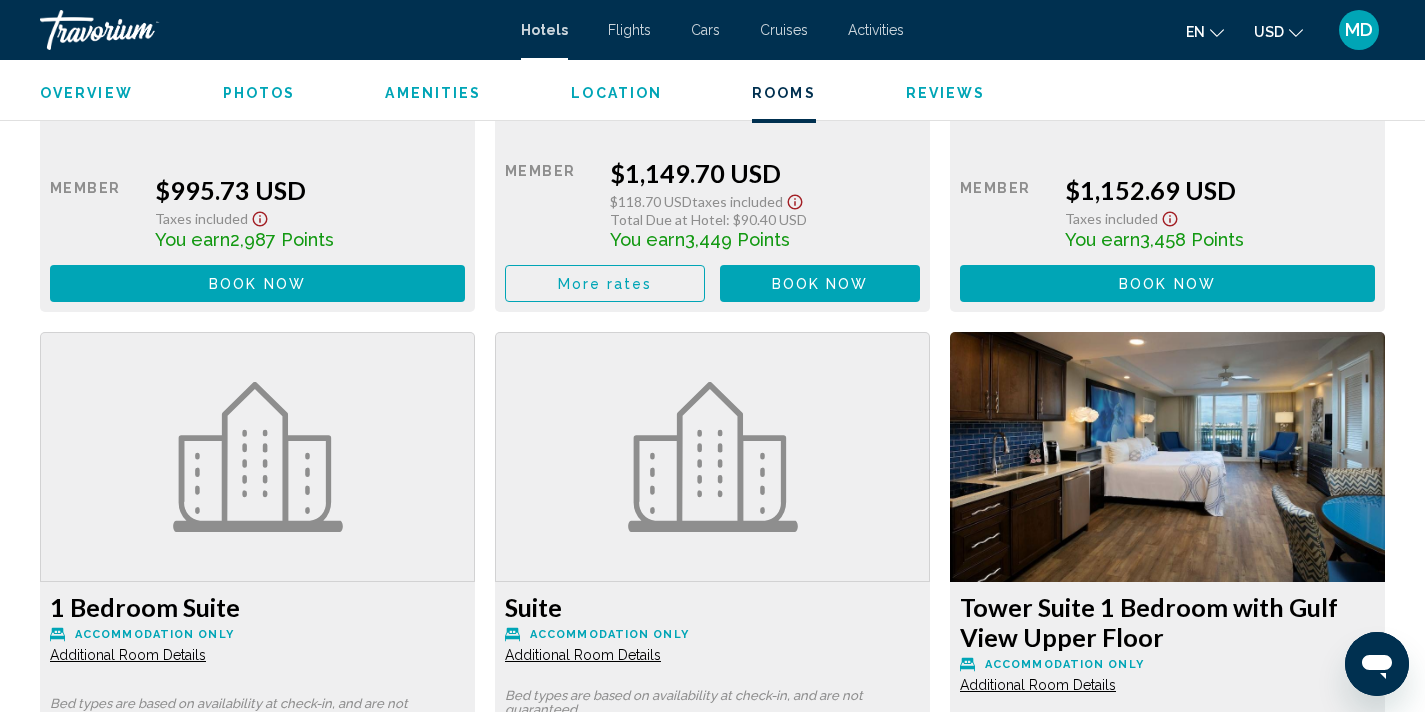 scroll, scrollTop: 4479, scrollLeft: 0, axis: vertical 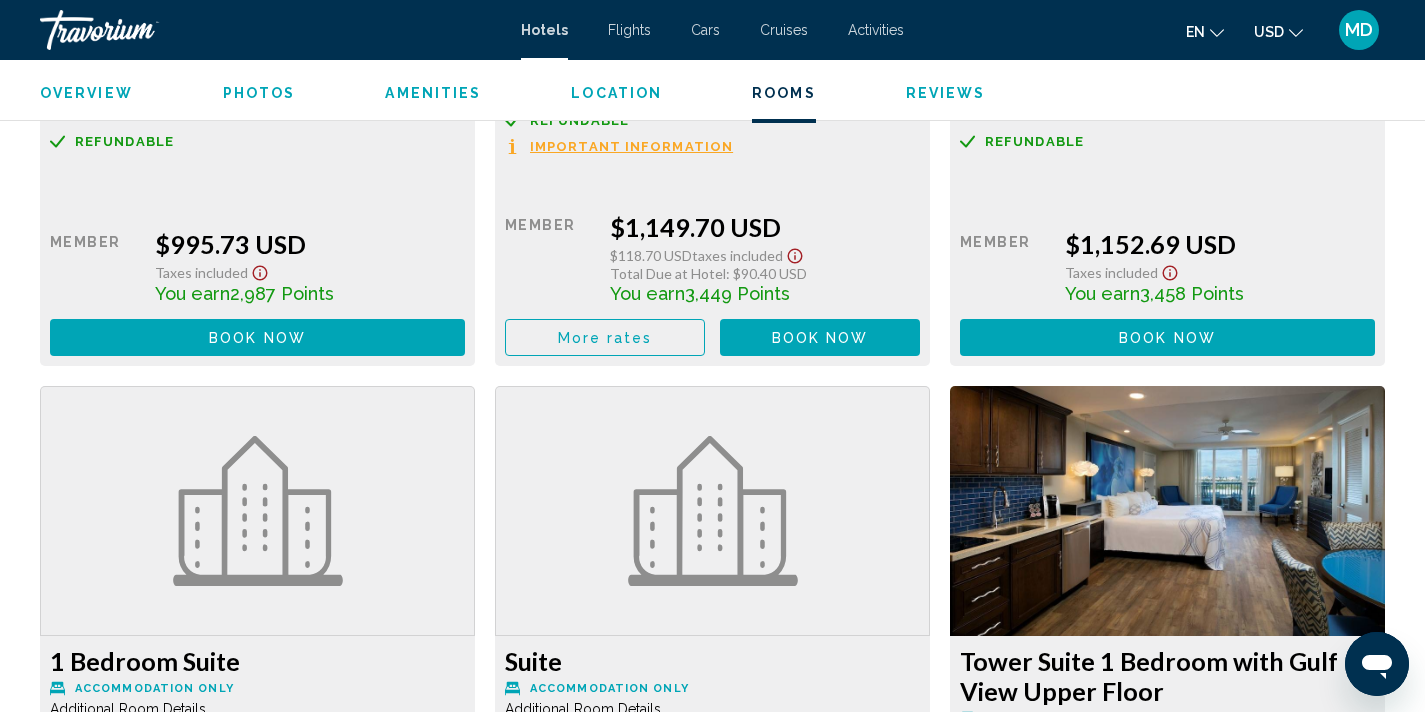 click on "Book now No longer available" at bounding box center (257, -1023) 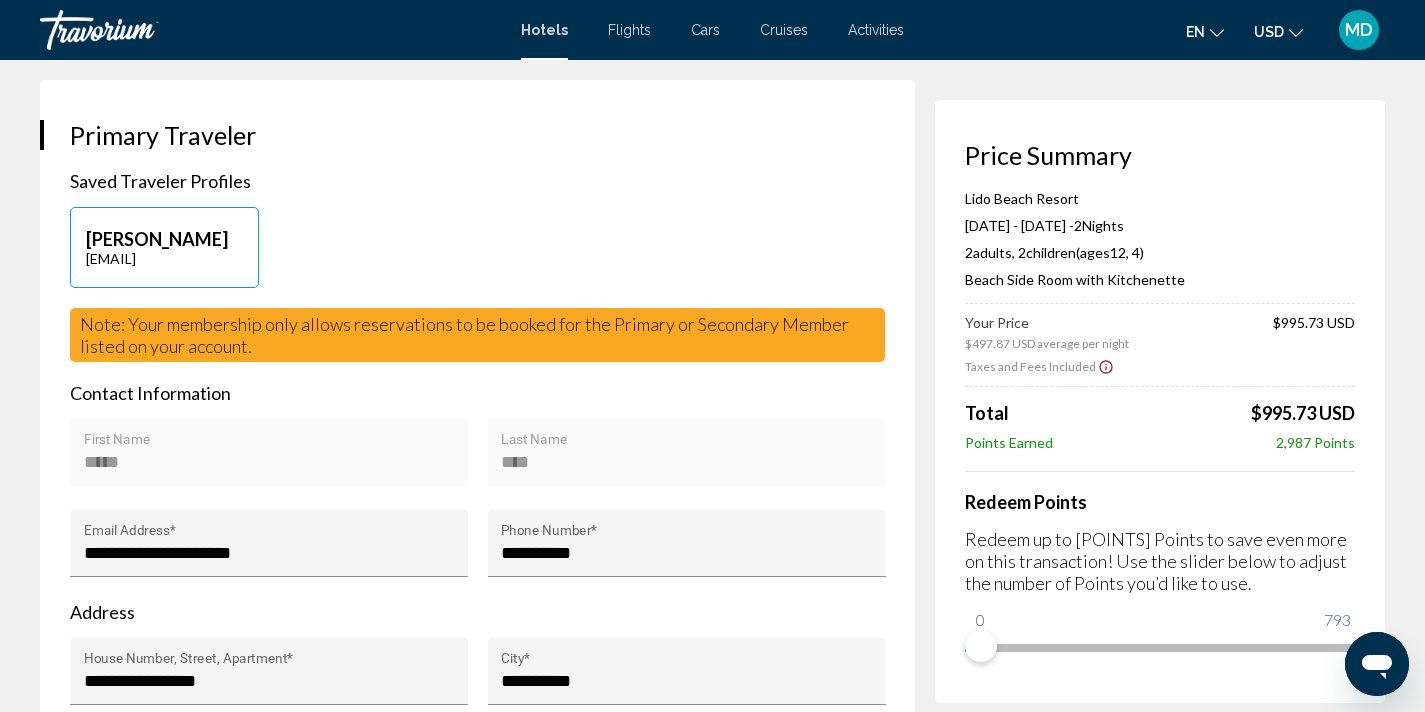 scroll, scrollTop: 429, scrollLeft: 0, axis: vertical 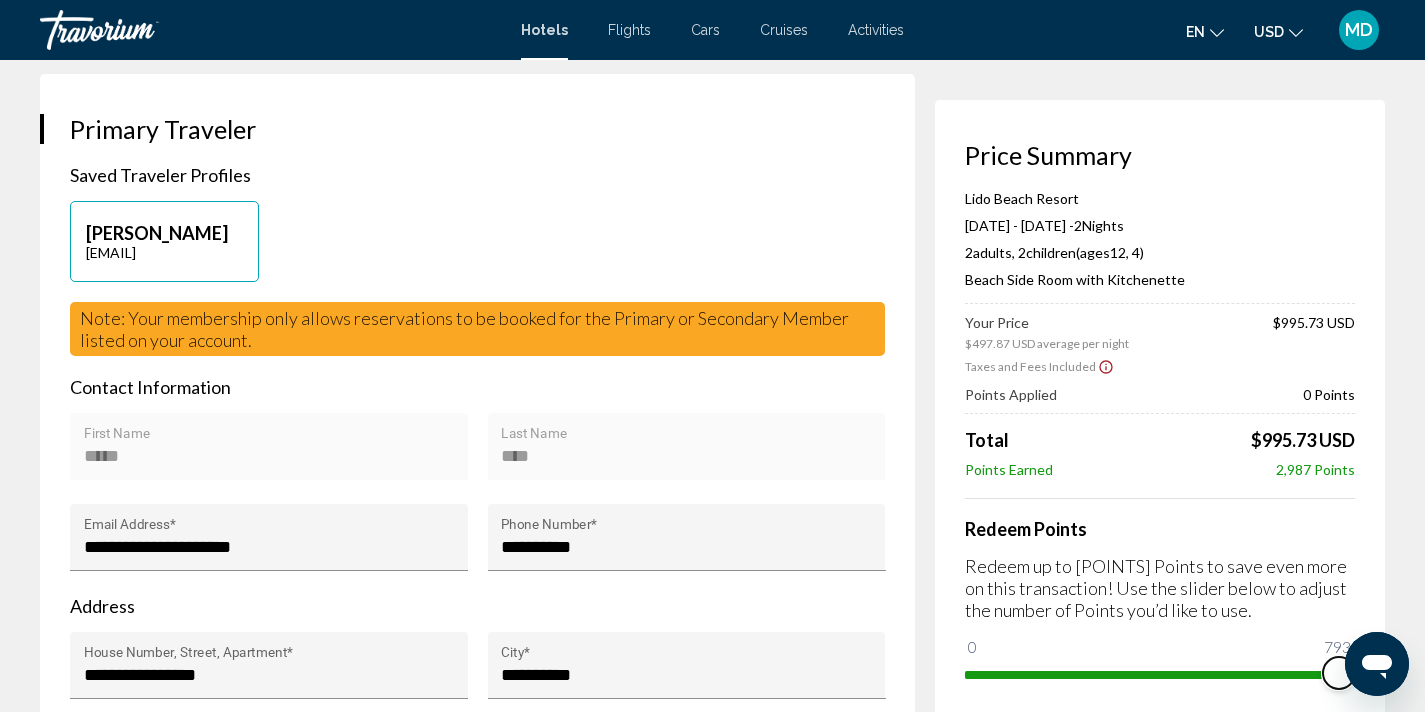 drag, startPoint x: 982, startPoint y: 643, endPoint x: 1439, endPoint y: 617, distance: 457.739 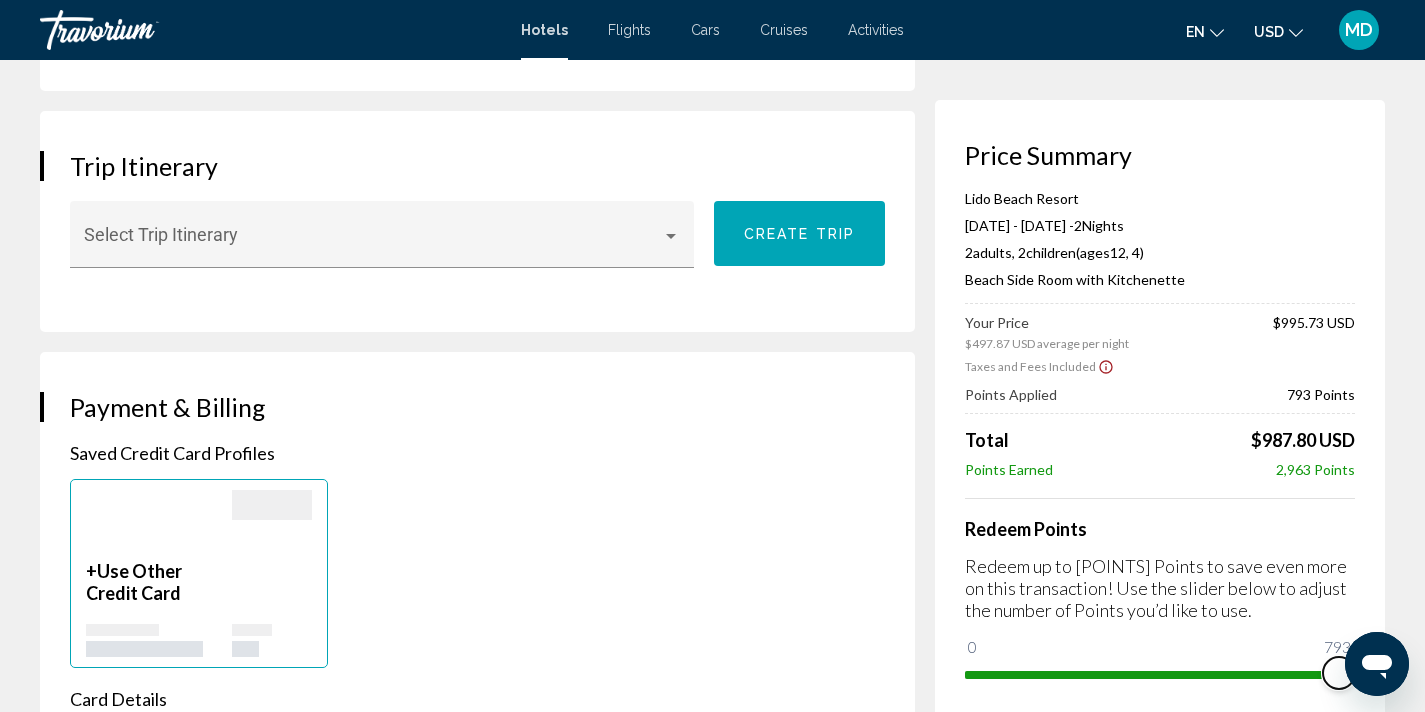 scroll, scrollTop: 1205, scrollLeft: 0, axis: vertical 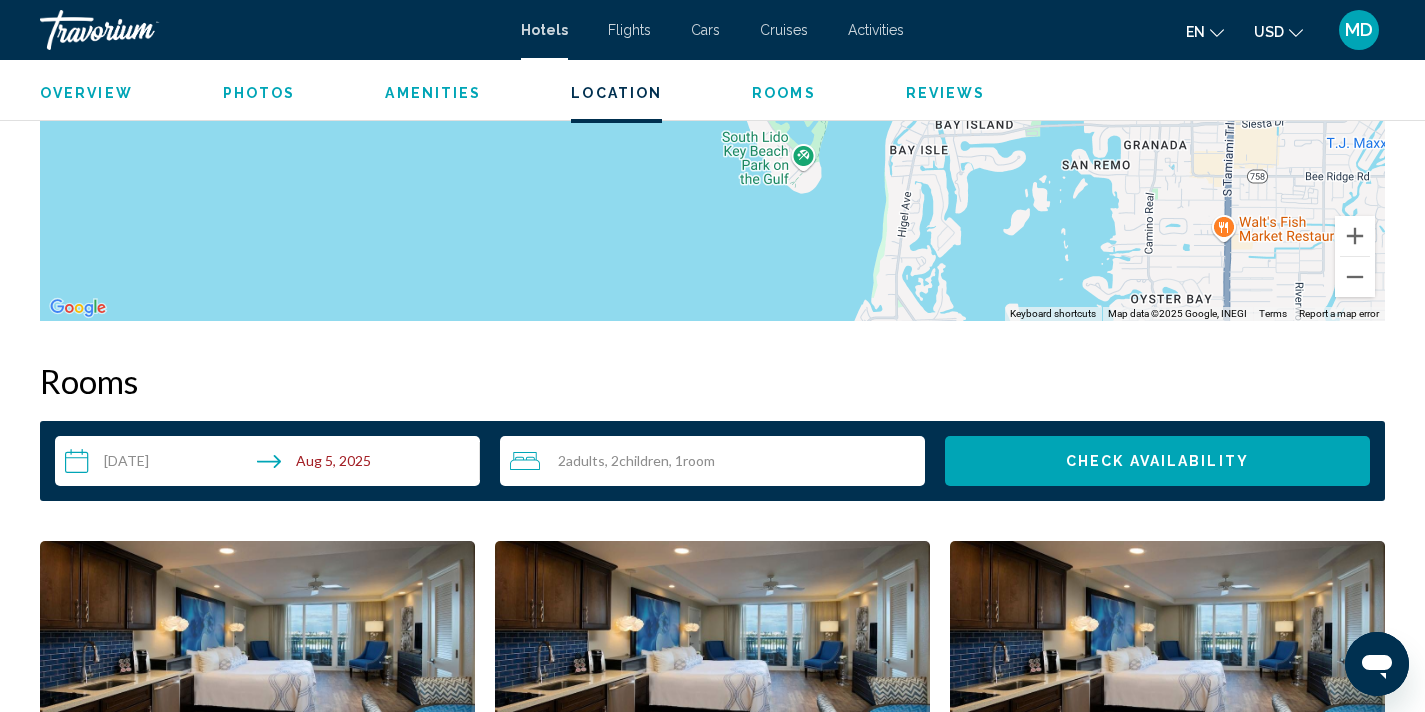 click on "Room" at bounding box center [699, 460] 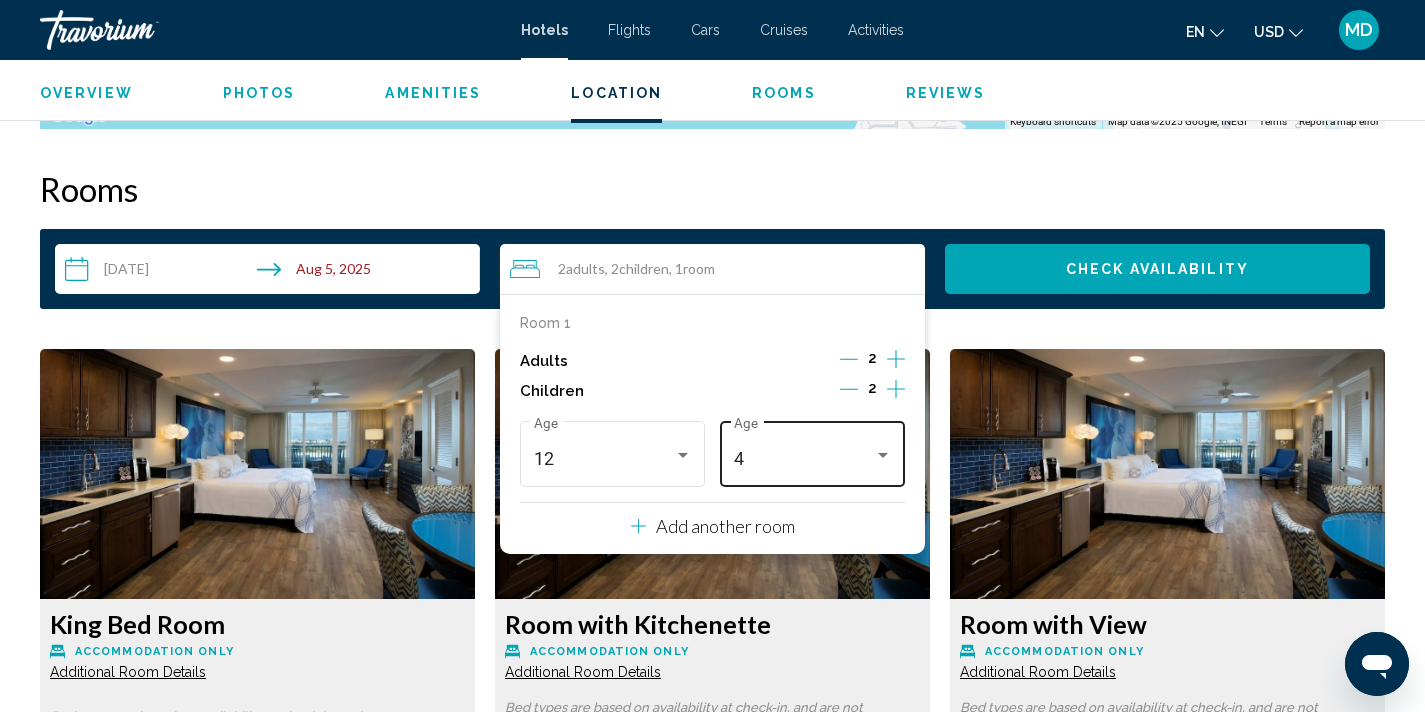 scroll, scrollTop: 2490, scrollLeft: 0, axis: vertical 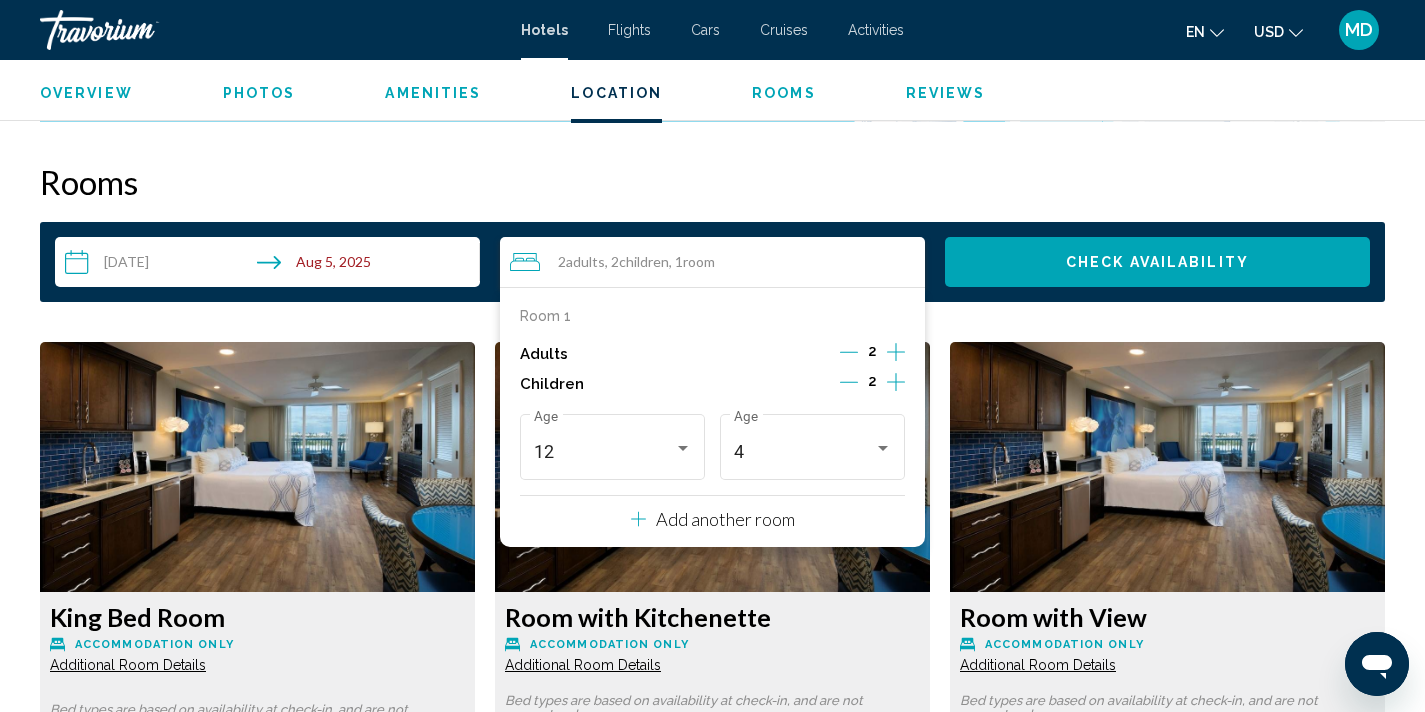 click on "Add another room" at bounding box center (725, 519) 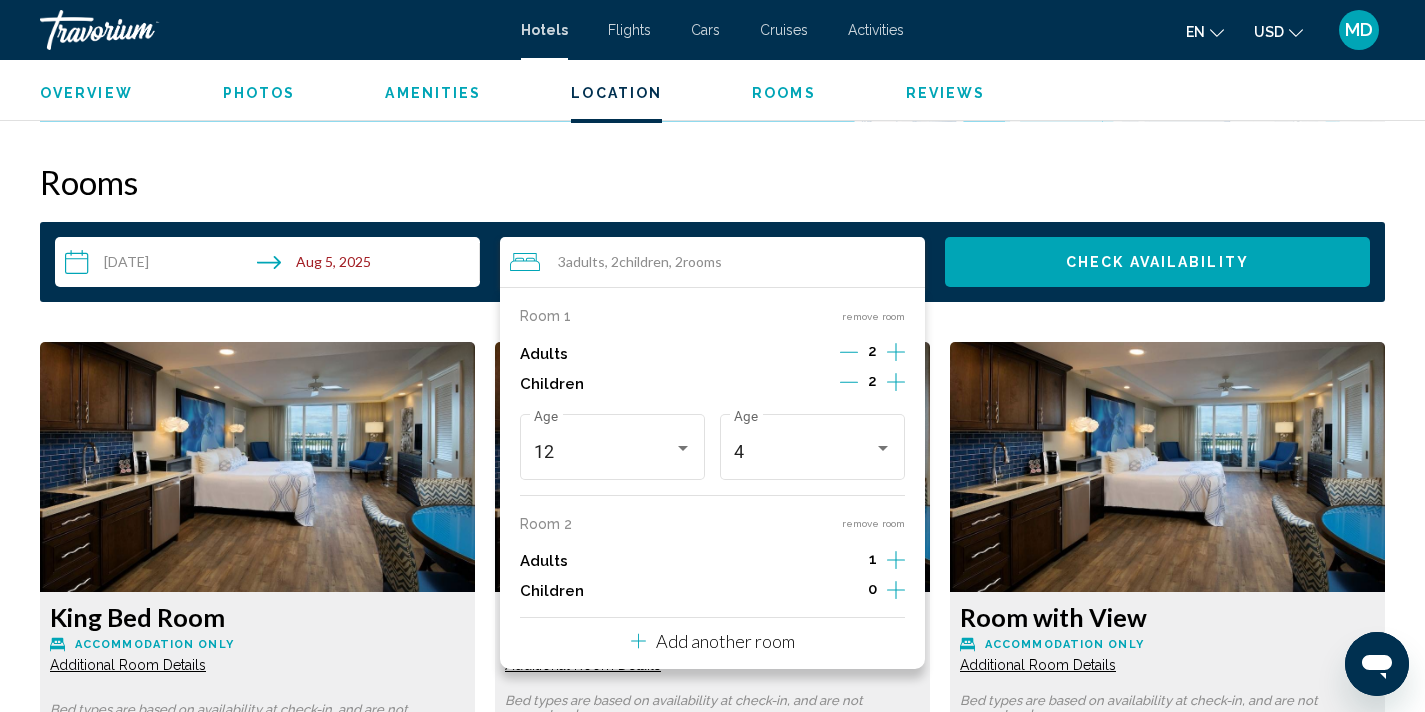 click 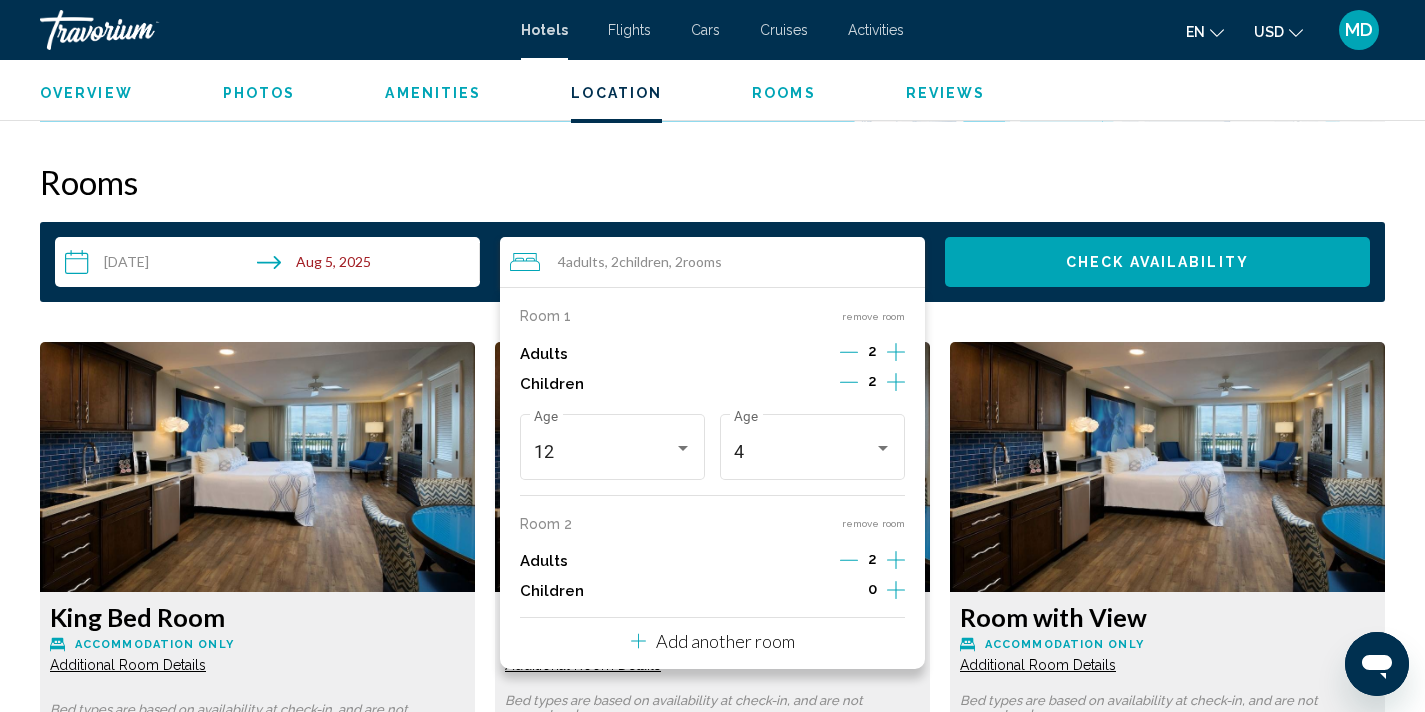 click on "Add another room" at bounding box center [725, 641] 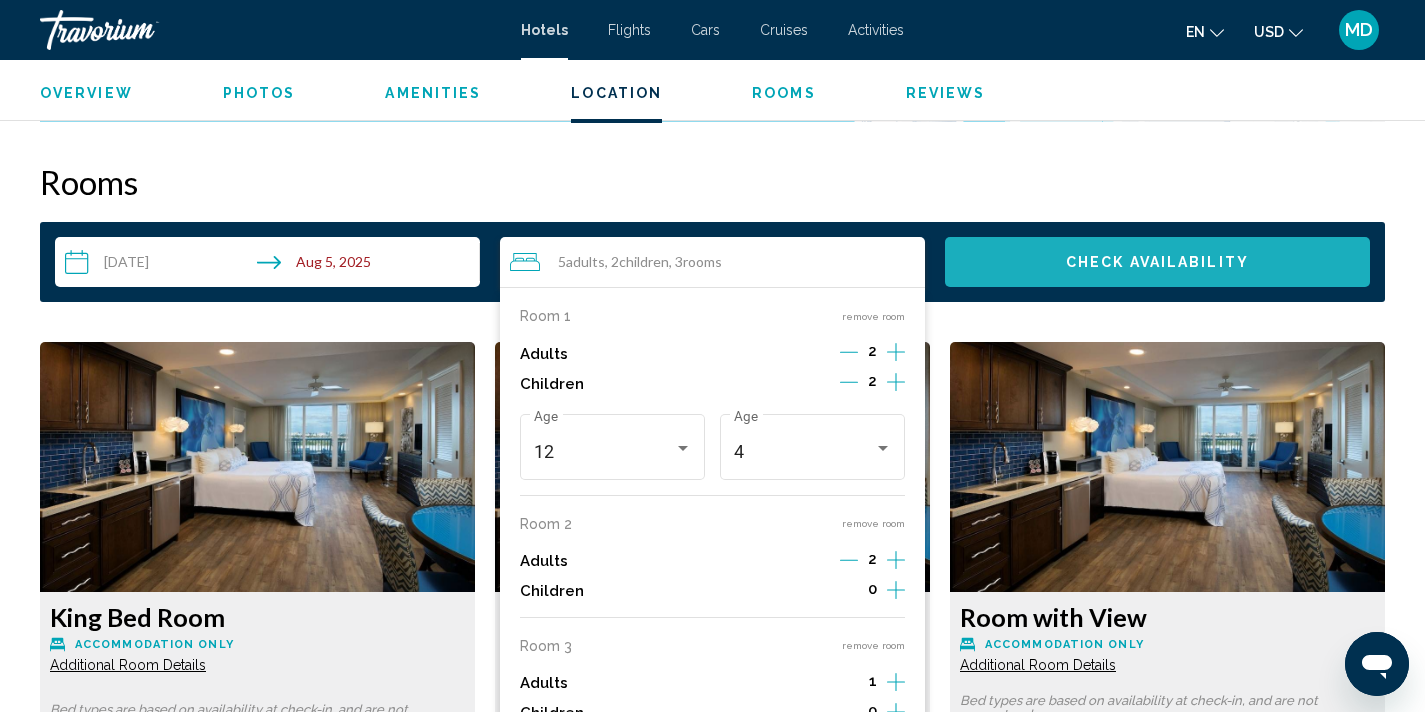 click on "Check Availability" at bounding box center [1157, 263] 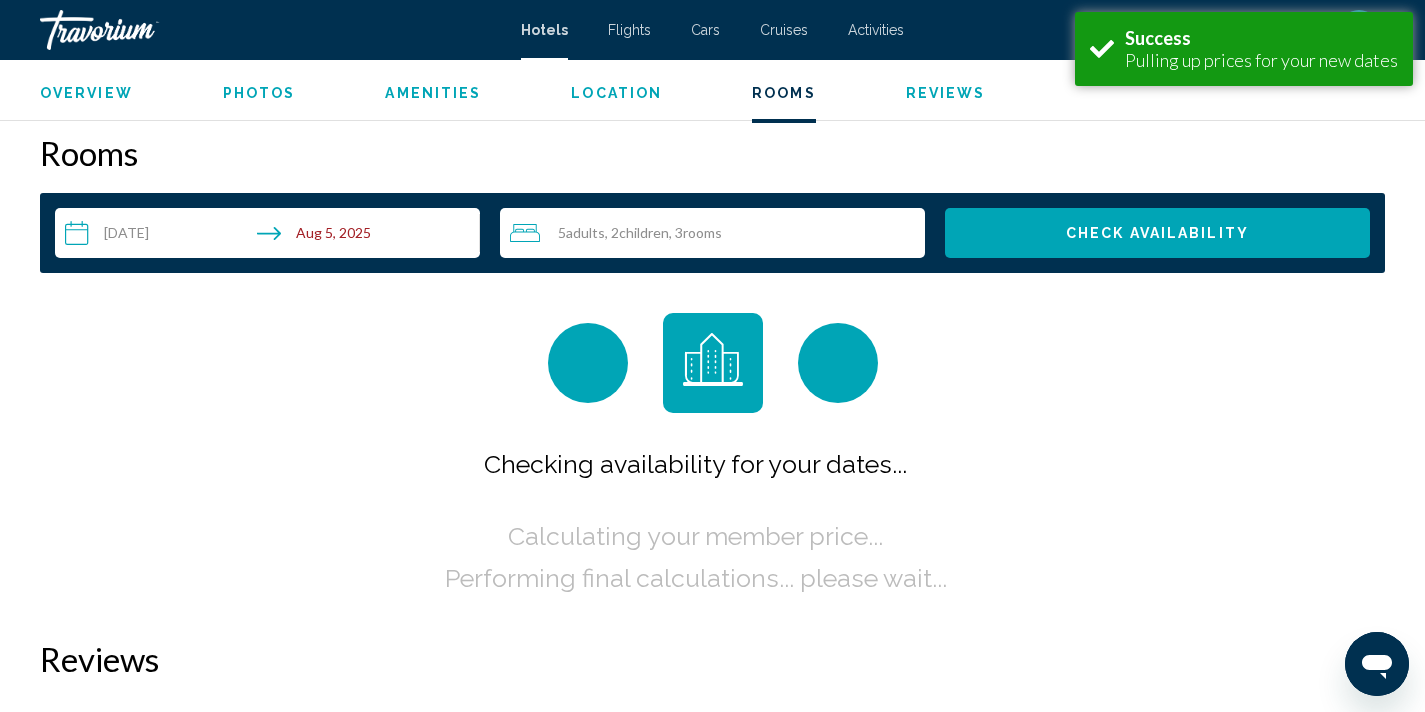 scroll, scrollTop: 2531, scrollLeft: 0, axis: vertical 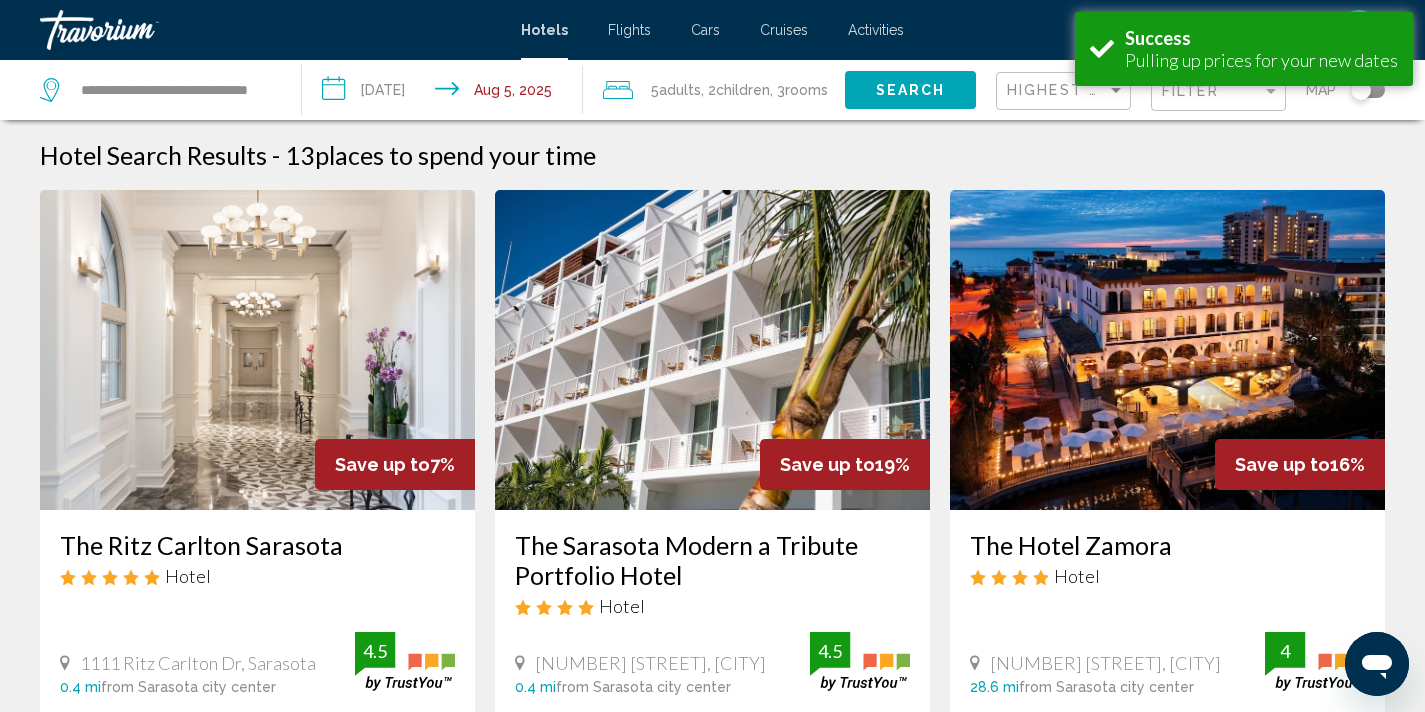 click on "rooms" 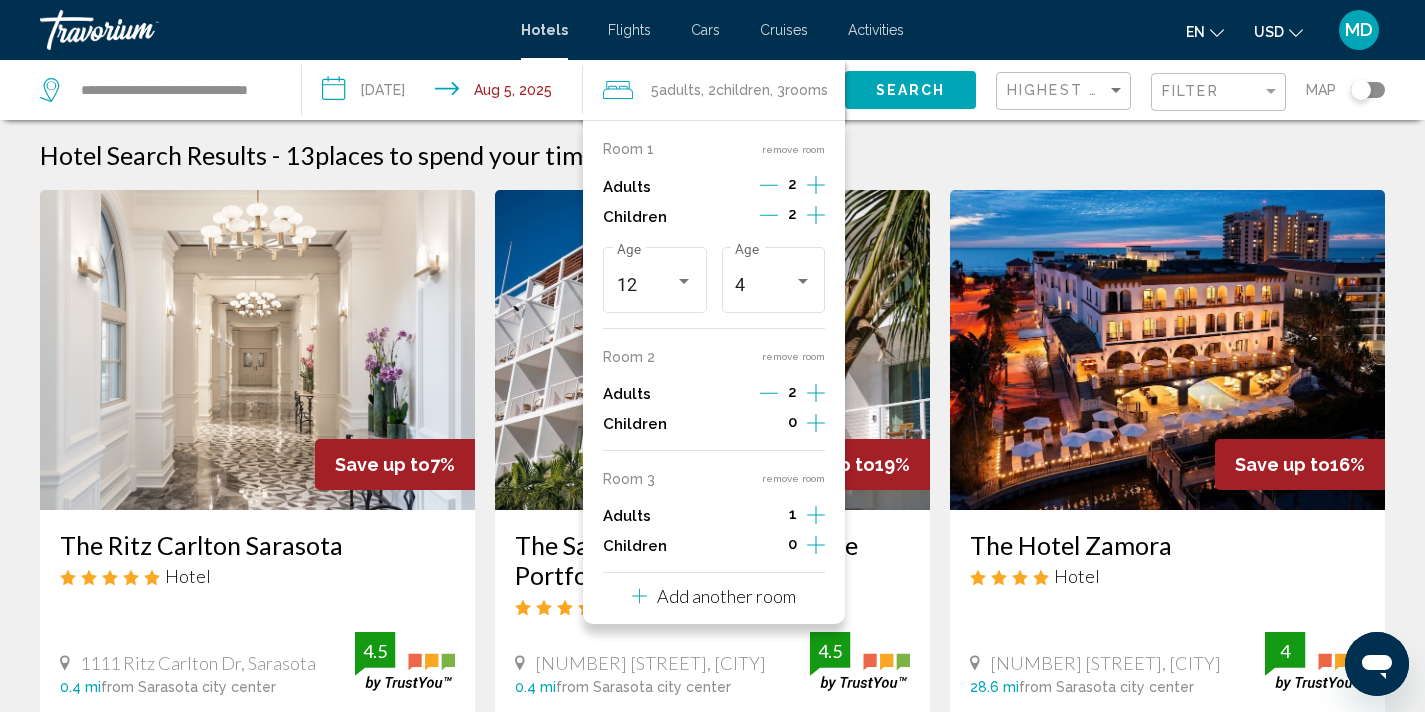 click on "remove room" at bounding box center (793, 478) 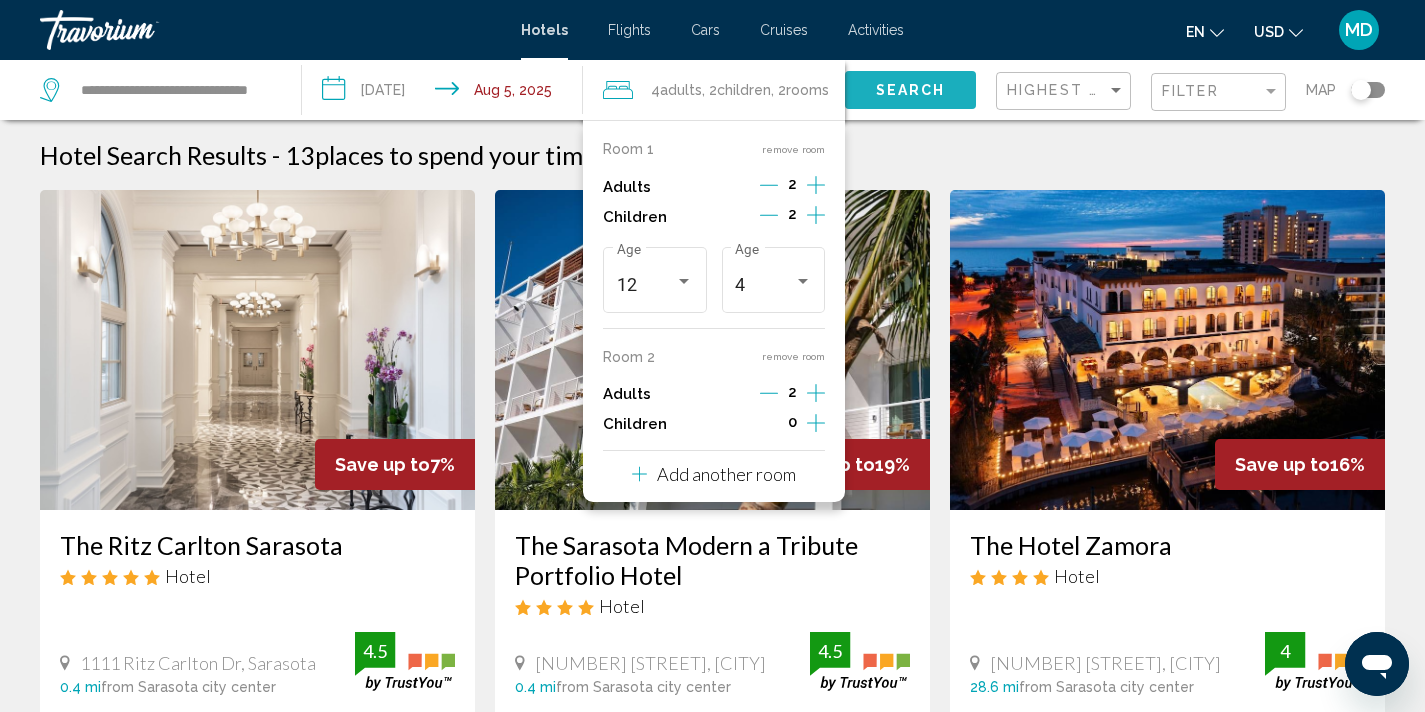 click on "Search" 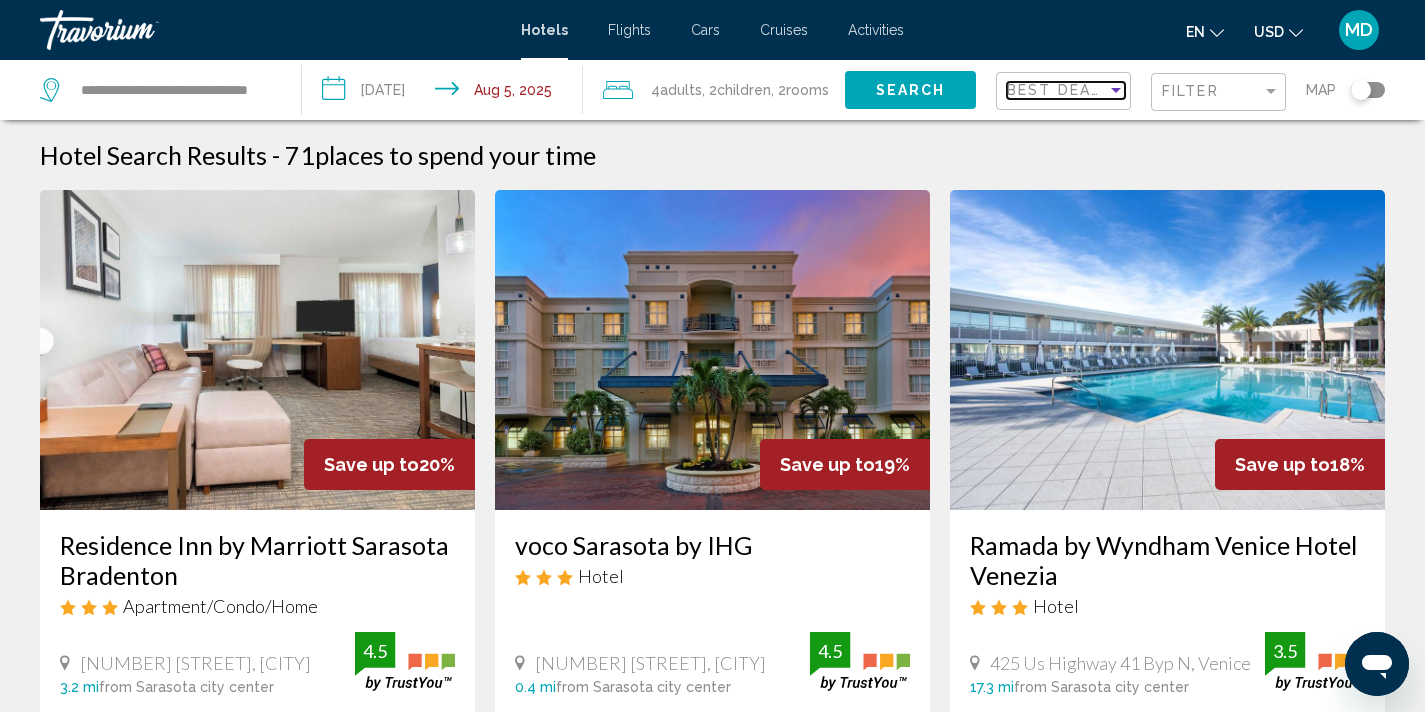click on "Best Deals" at bounding box center [1059, 90] 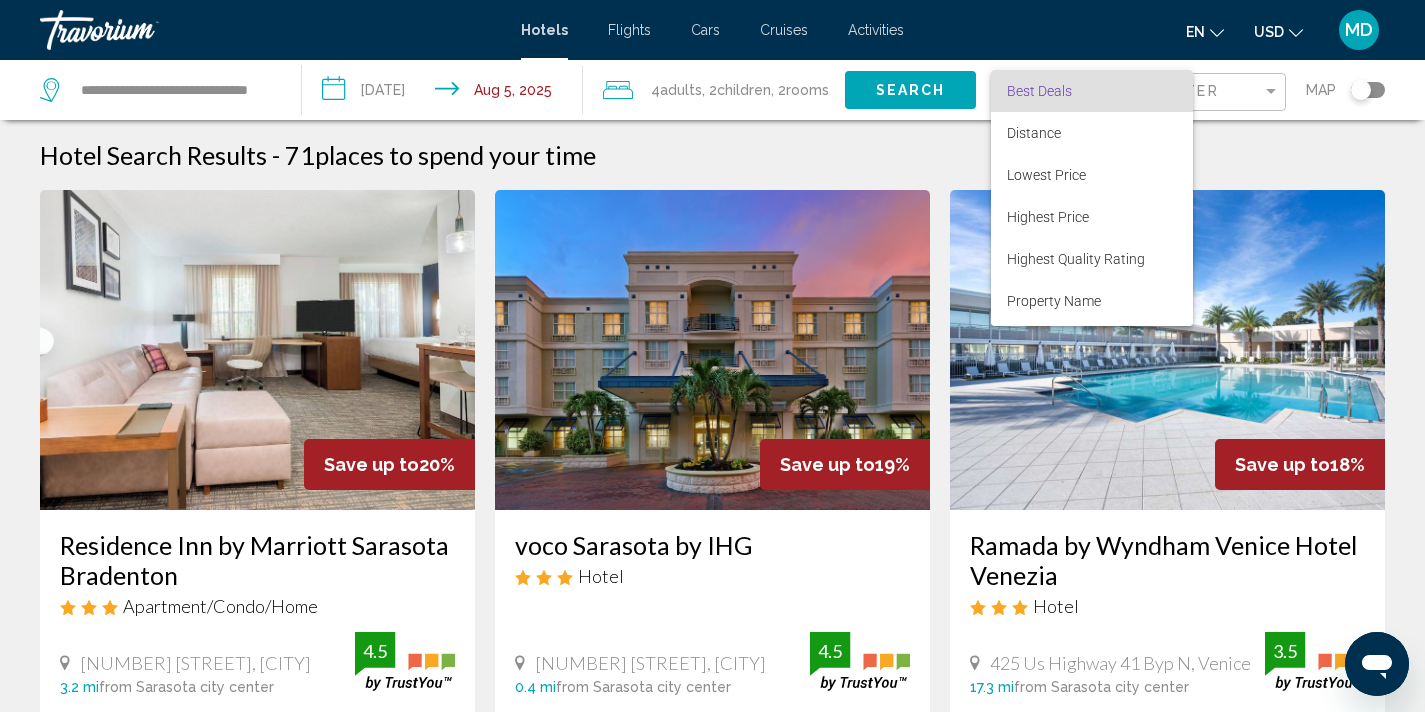click at bounding box center (712, 356) 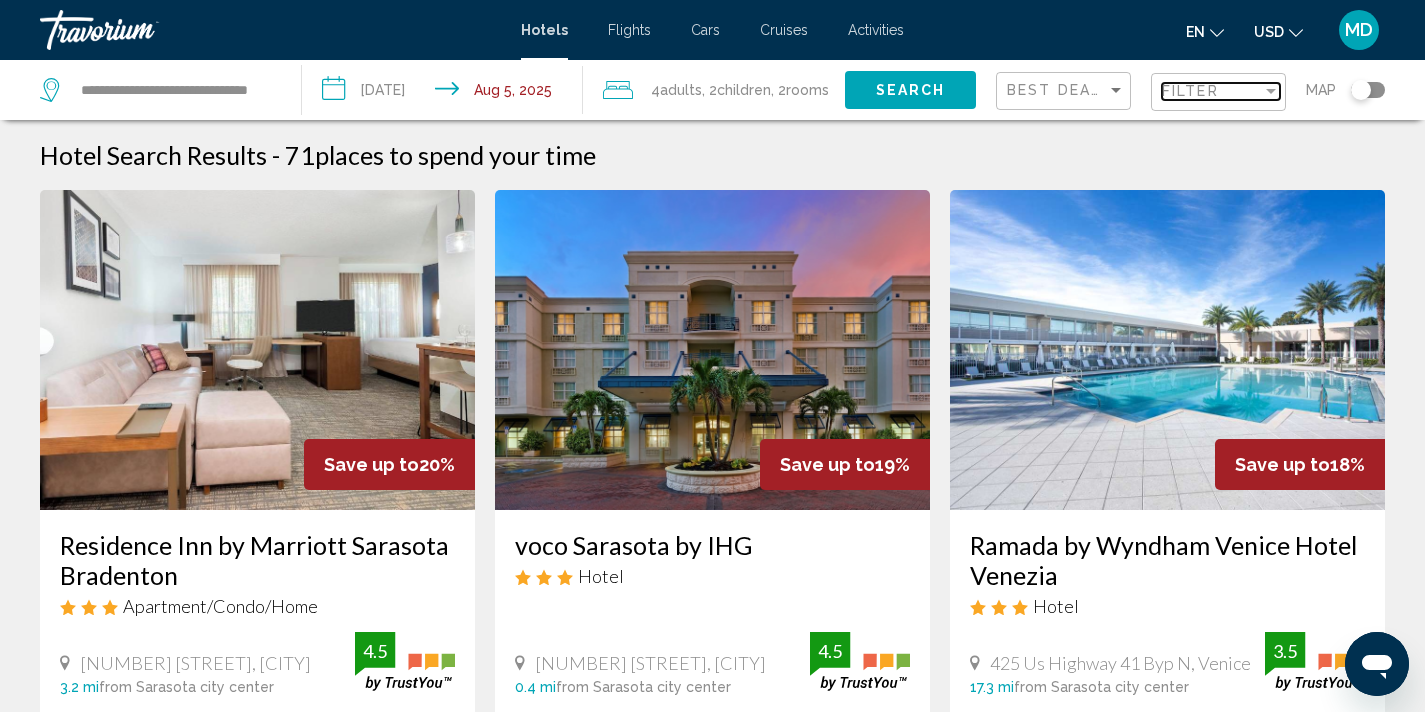 click on "Filter" at bounding box center [1212, 91] 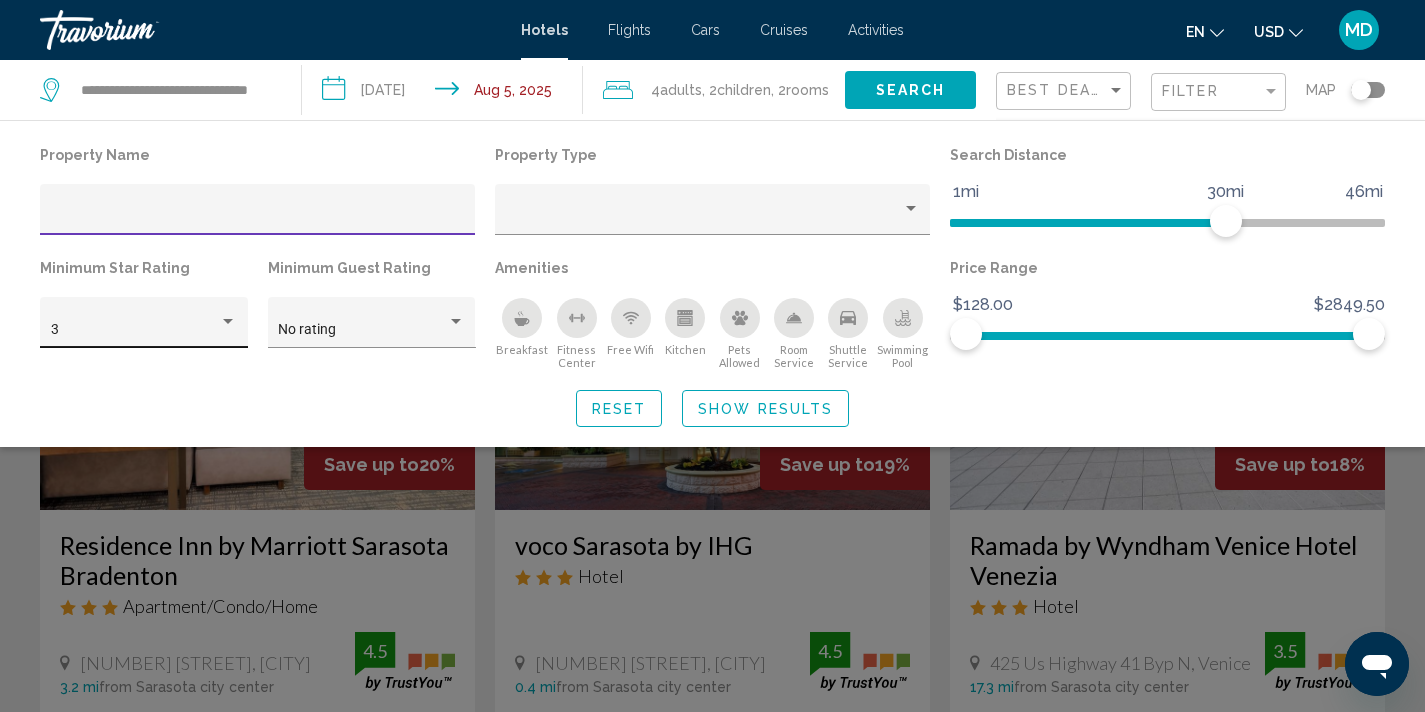 click at bounding box center [228, 322] 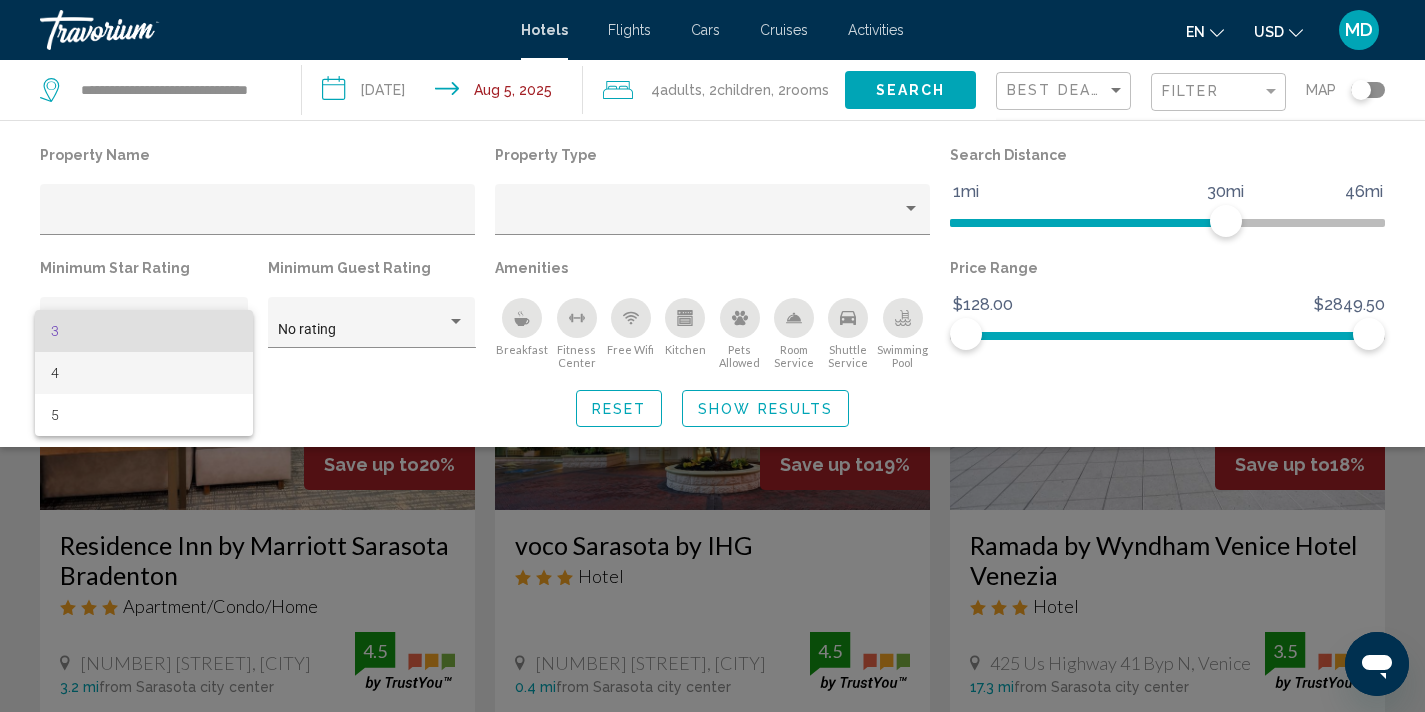 click on "4" at bounding box center (144, 373) 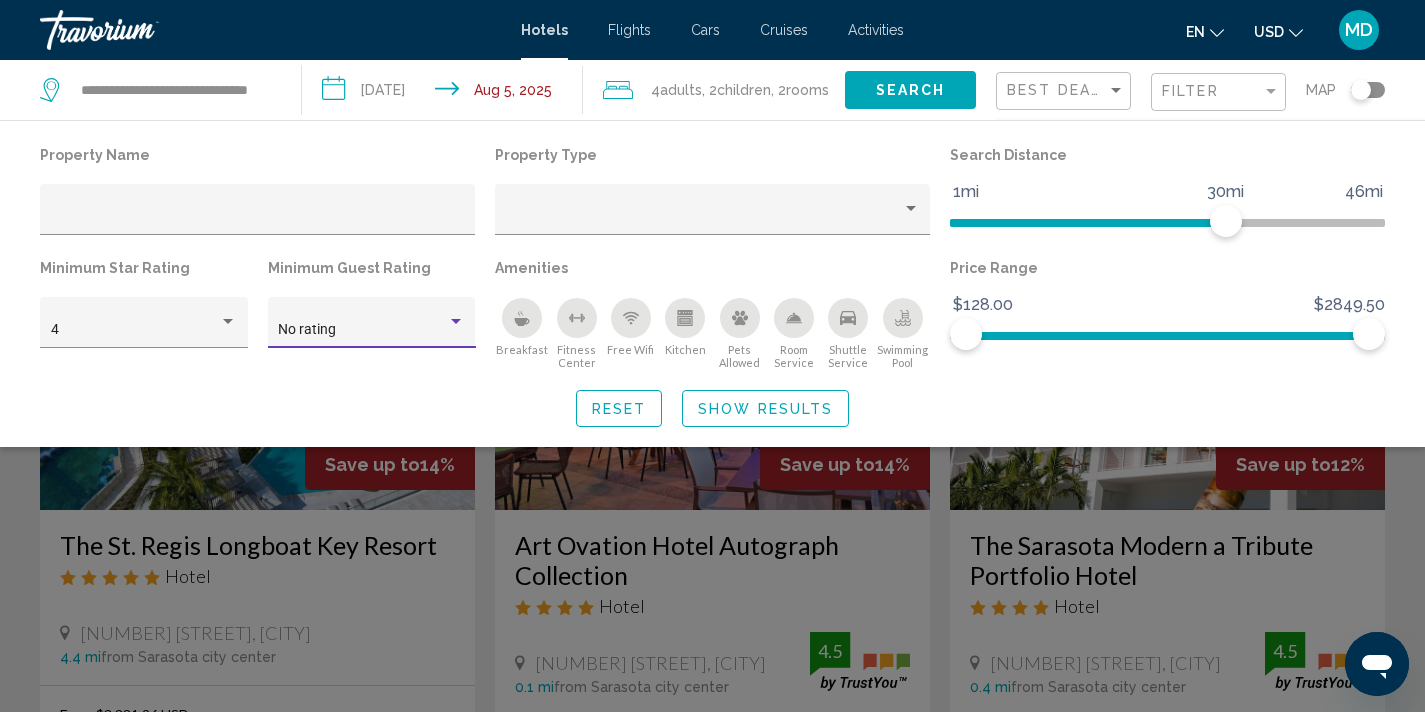 click at bounding box center [456, 321] 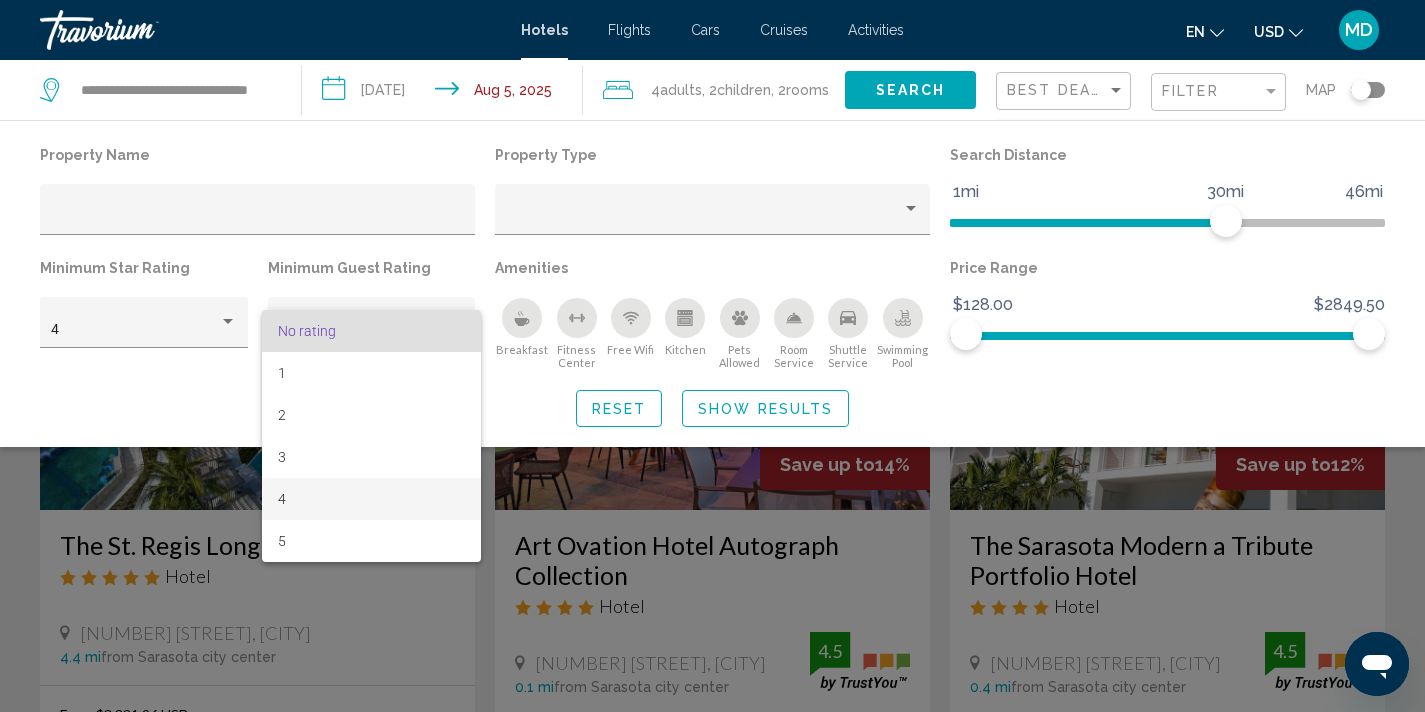 click on "4" at bounding box center (371, 499) 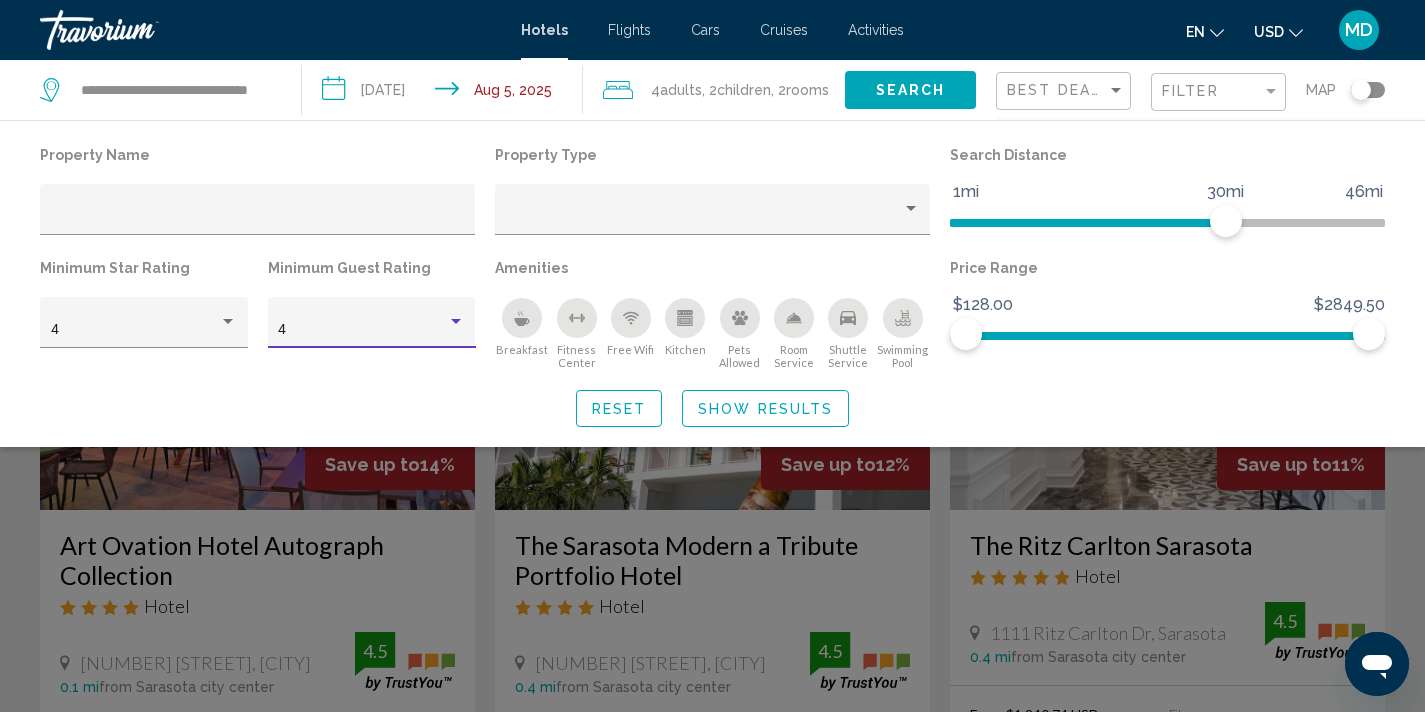 click 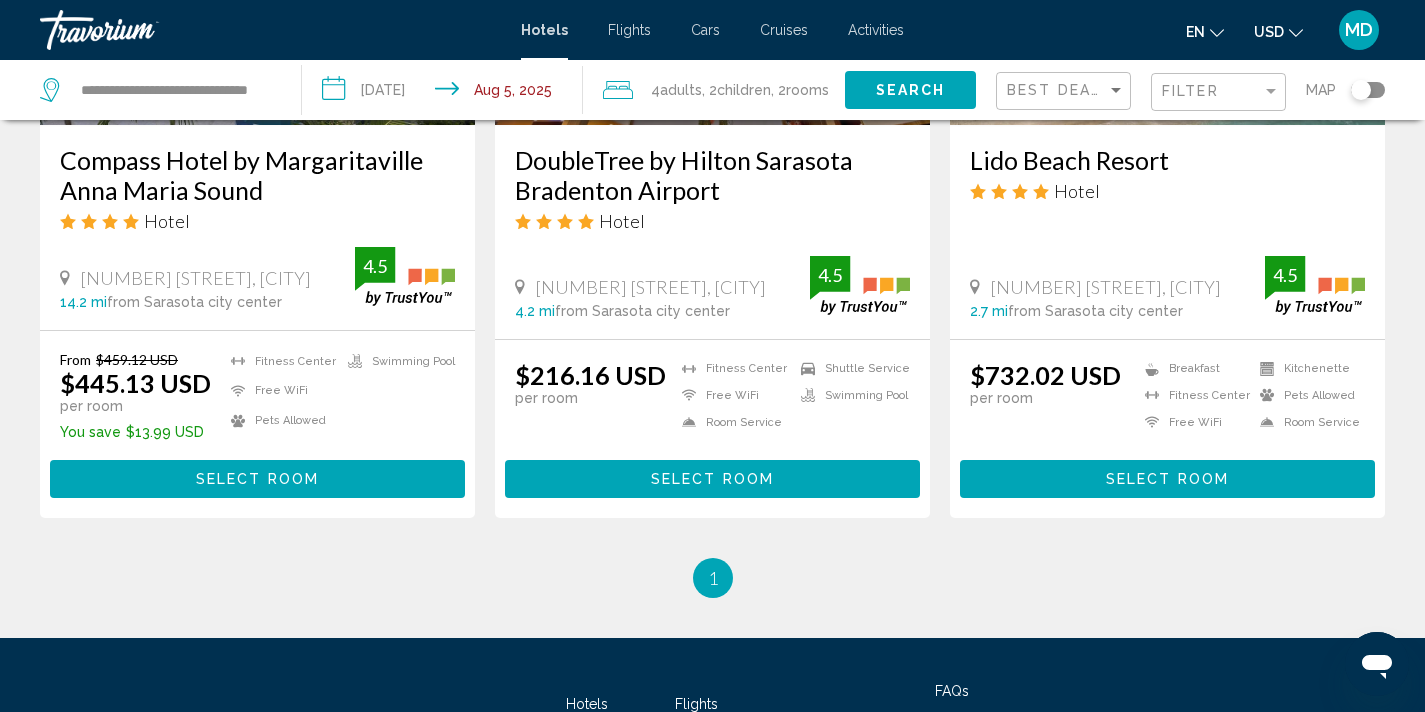 scroll, scrollTop: 2722, scrollLeft: 0, axis: vertical 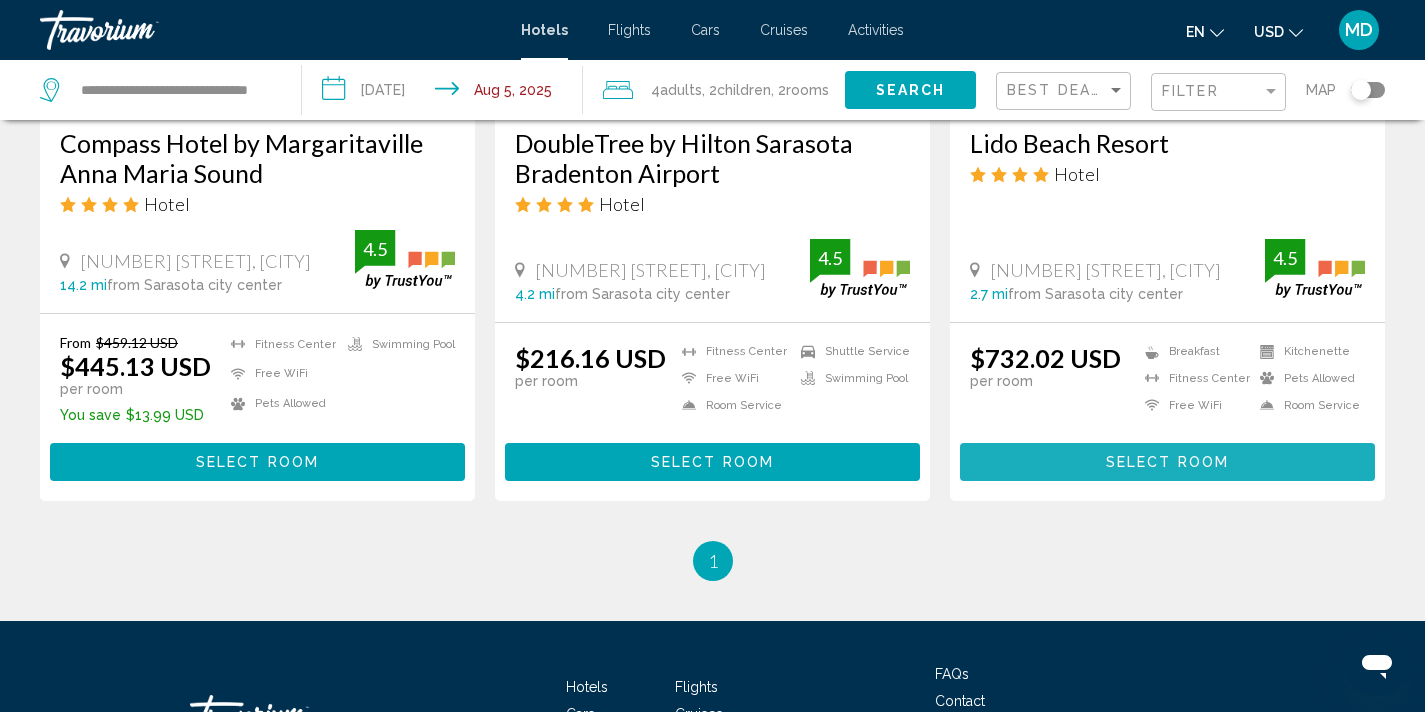 click on "Select Room" at bounding box center (1167, 463) 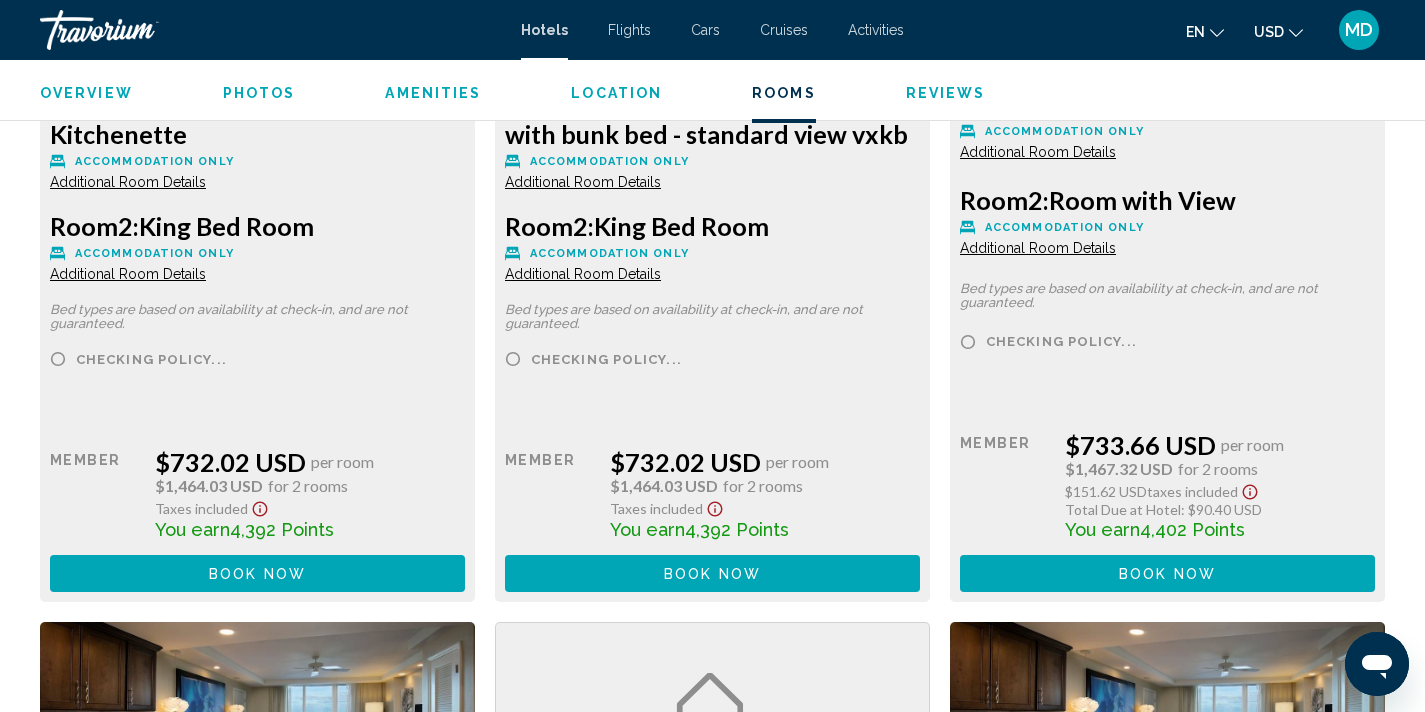 scroll, scrollTop: 3012, scrollLeft: 0, axis: vertical 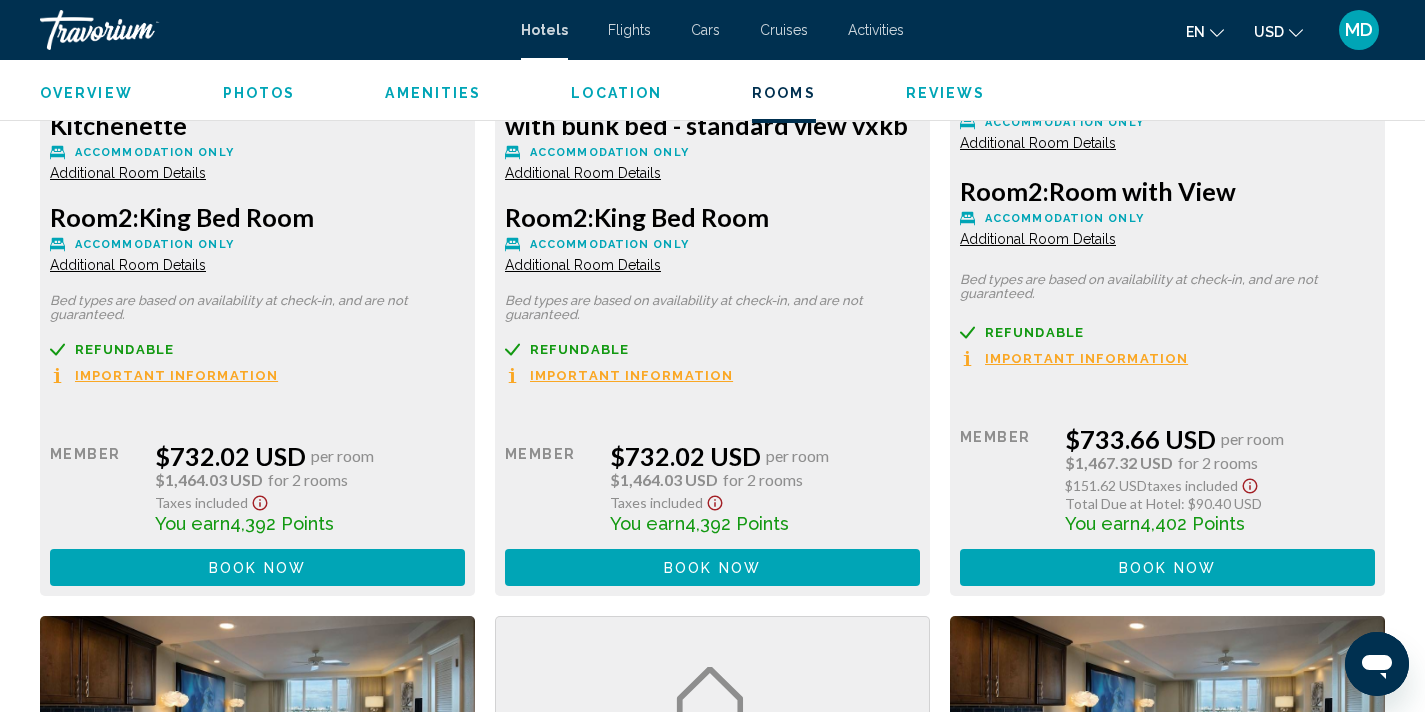 click on "Rooms" at bounding box center [784, 93] 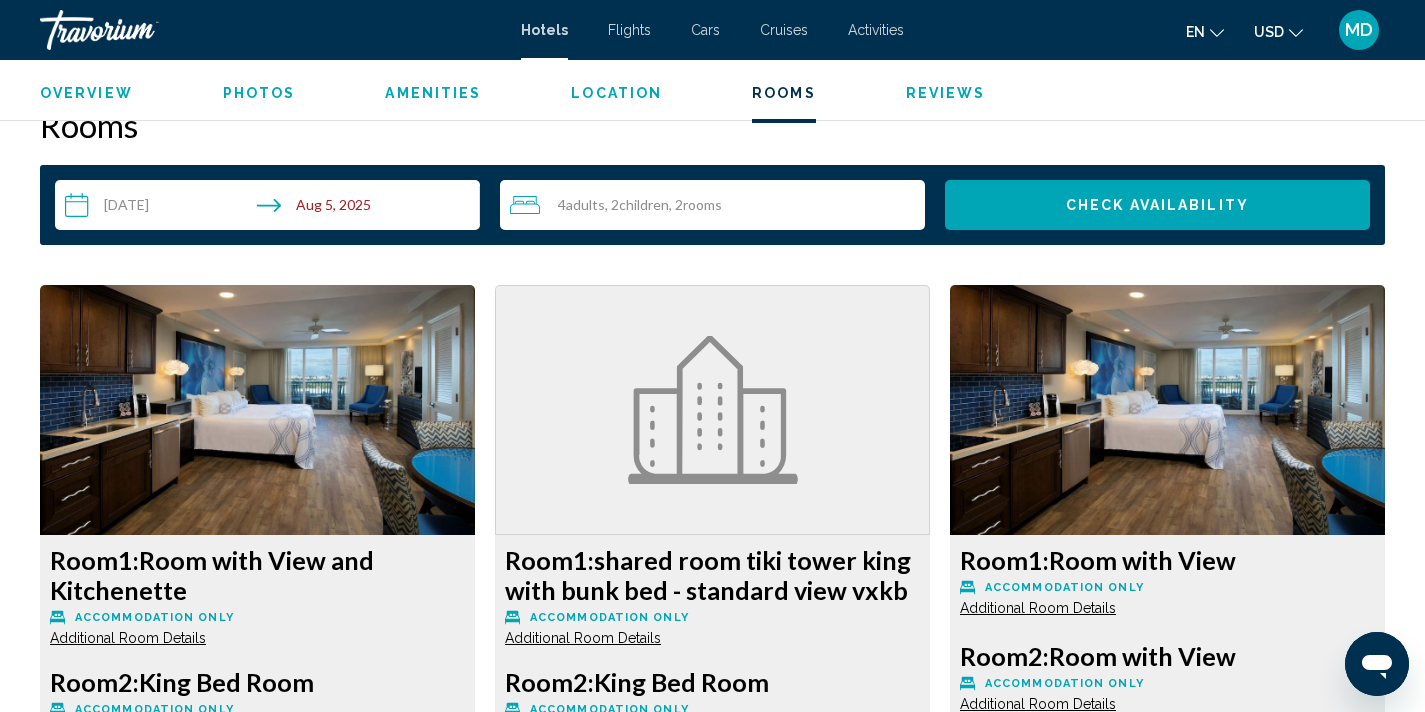 scroll, scrollTop: 2532, scrollLeft: 0, axis: vertical 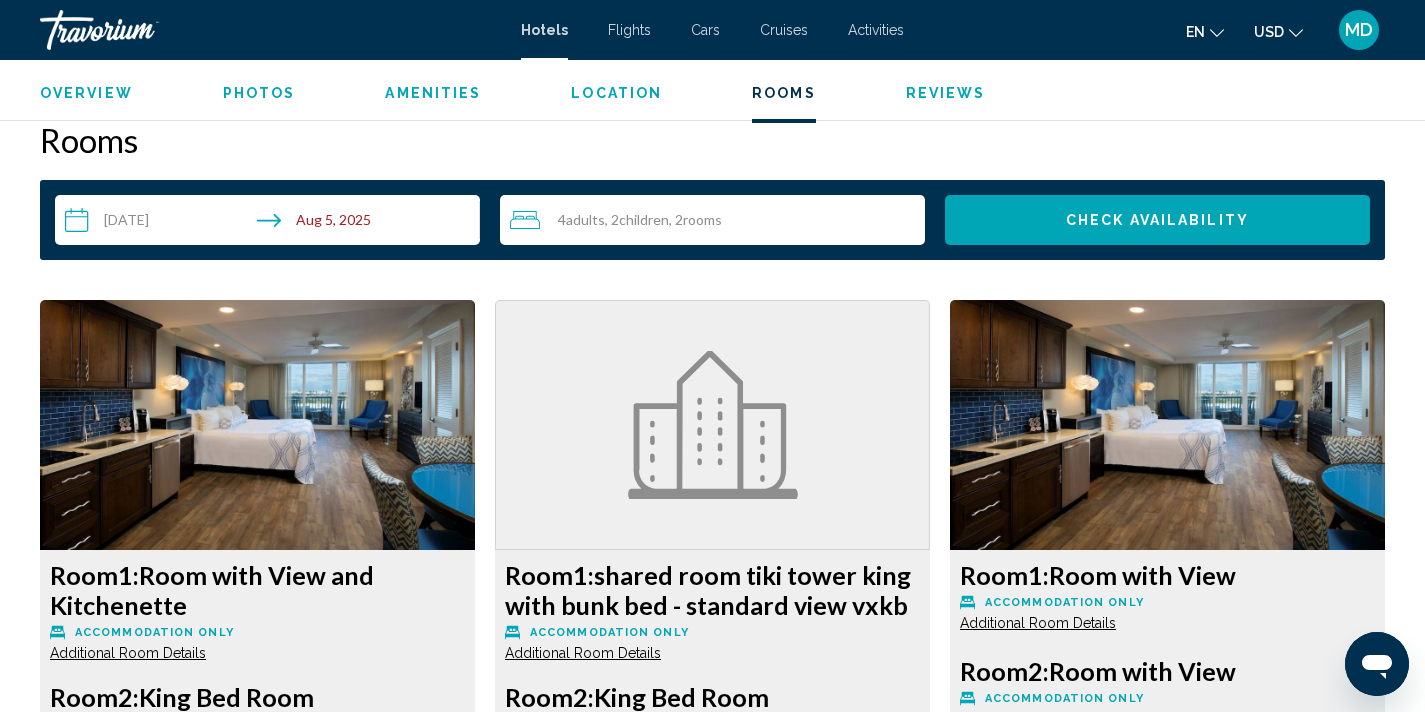 click on "rooms" at bounding box center [702, 219] 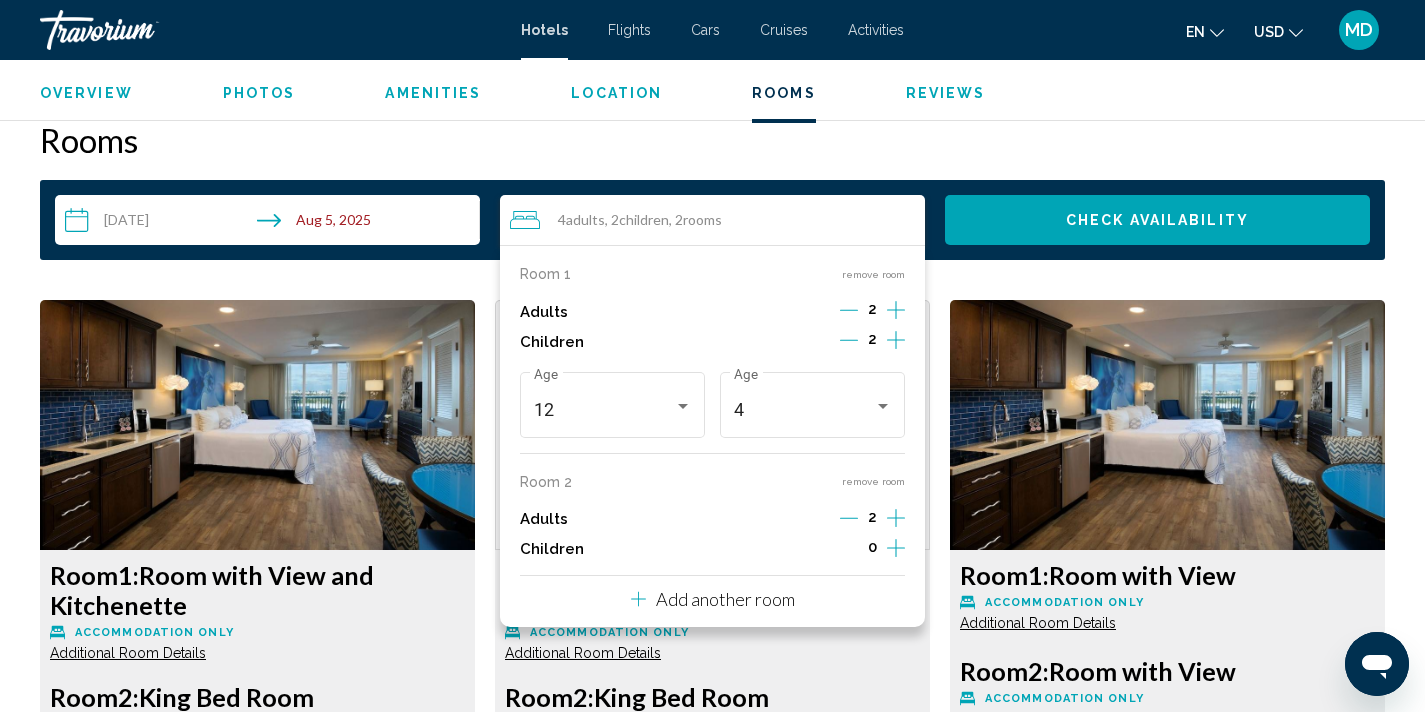 click on "remove room" at bounding box center [873, 481] 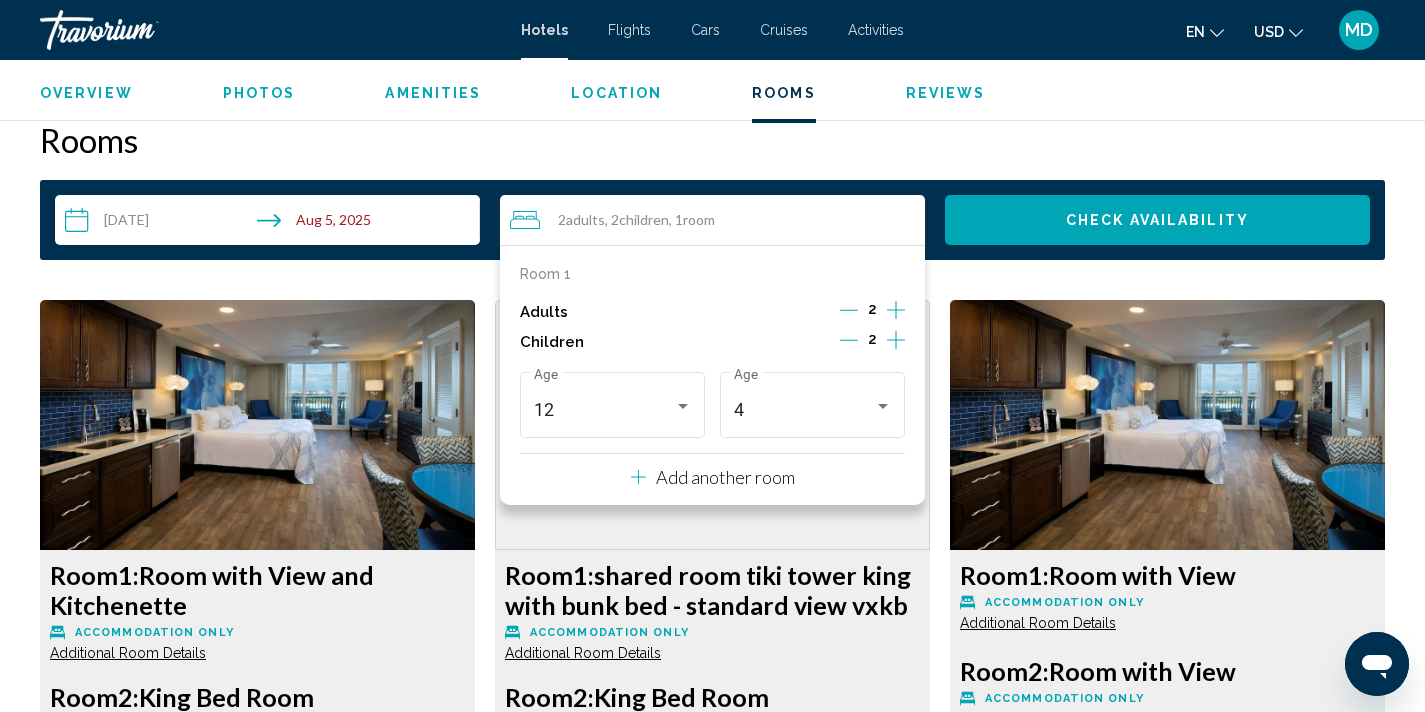 click on "Overview
Photos
Amenities
Location
Rooms
Reviews
Check Availability" 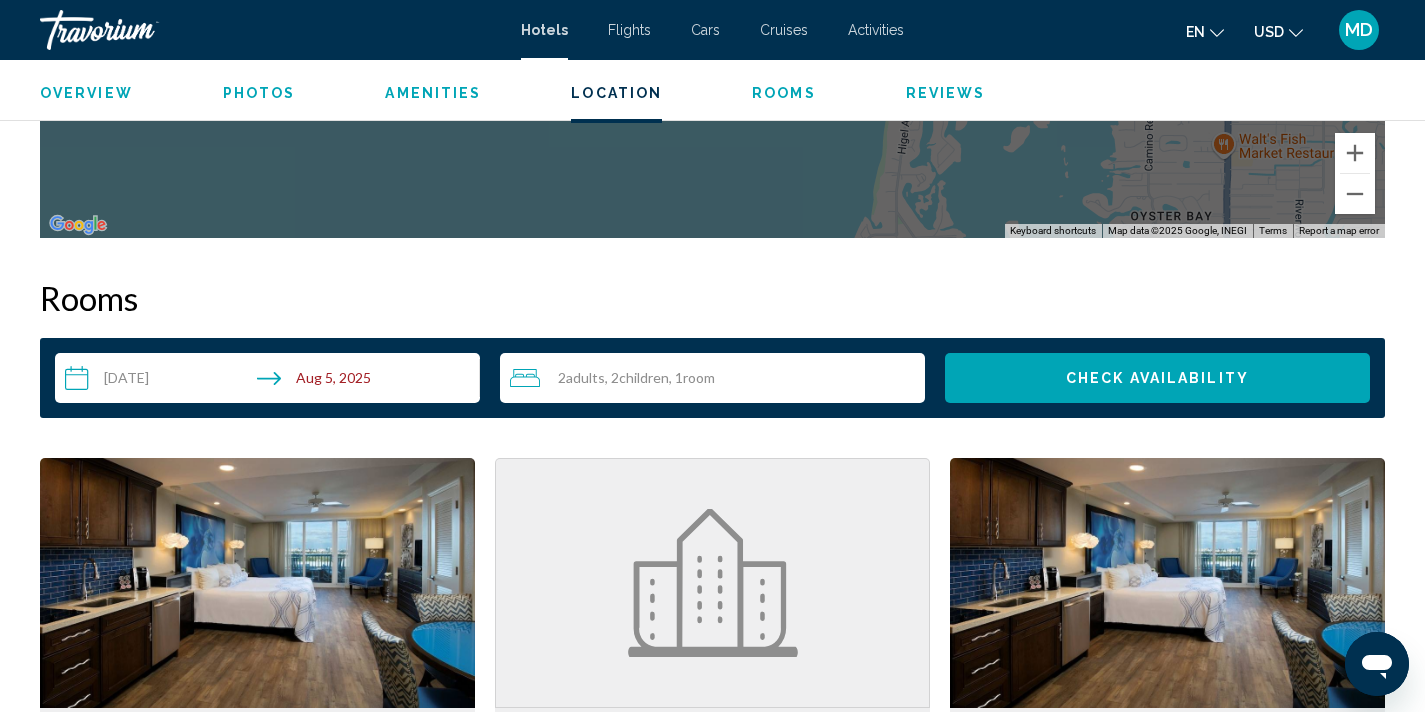 scroll, scrollTop: 2379, scrollLeft: 0, axis: vertical 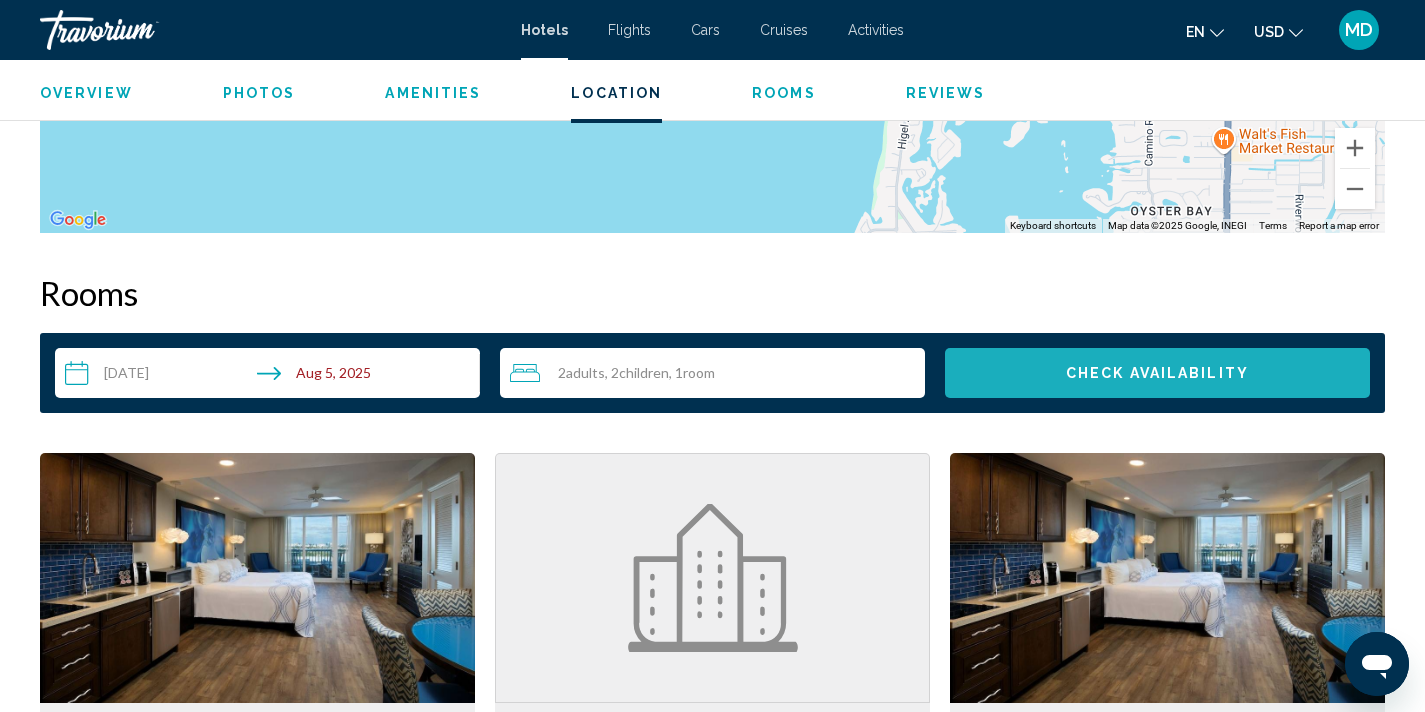 click on "Check Availability" at bounding box center (1157, 374) 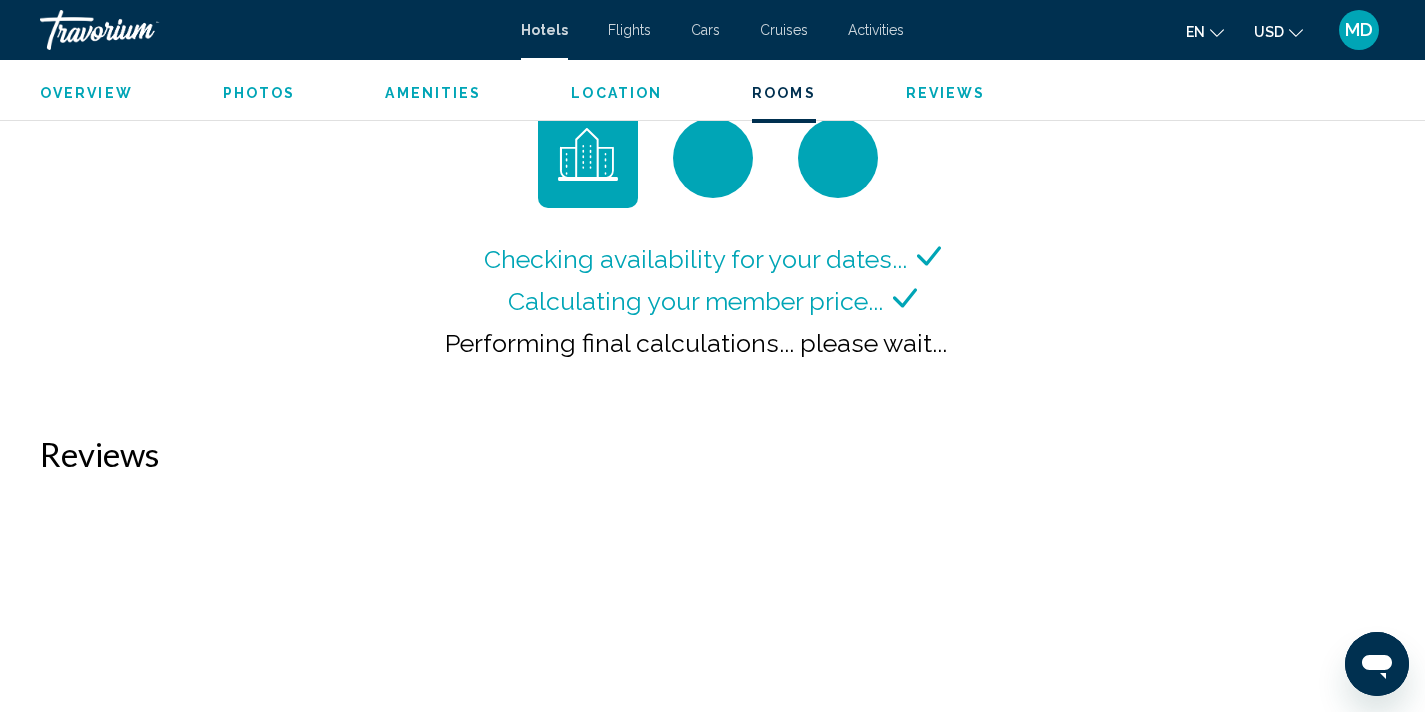 scroll, scrollTop: 2778, scrollLeft: 0, axis: vertical 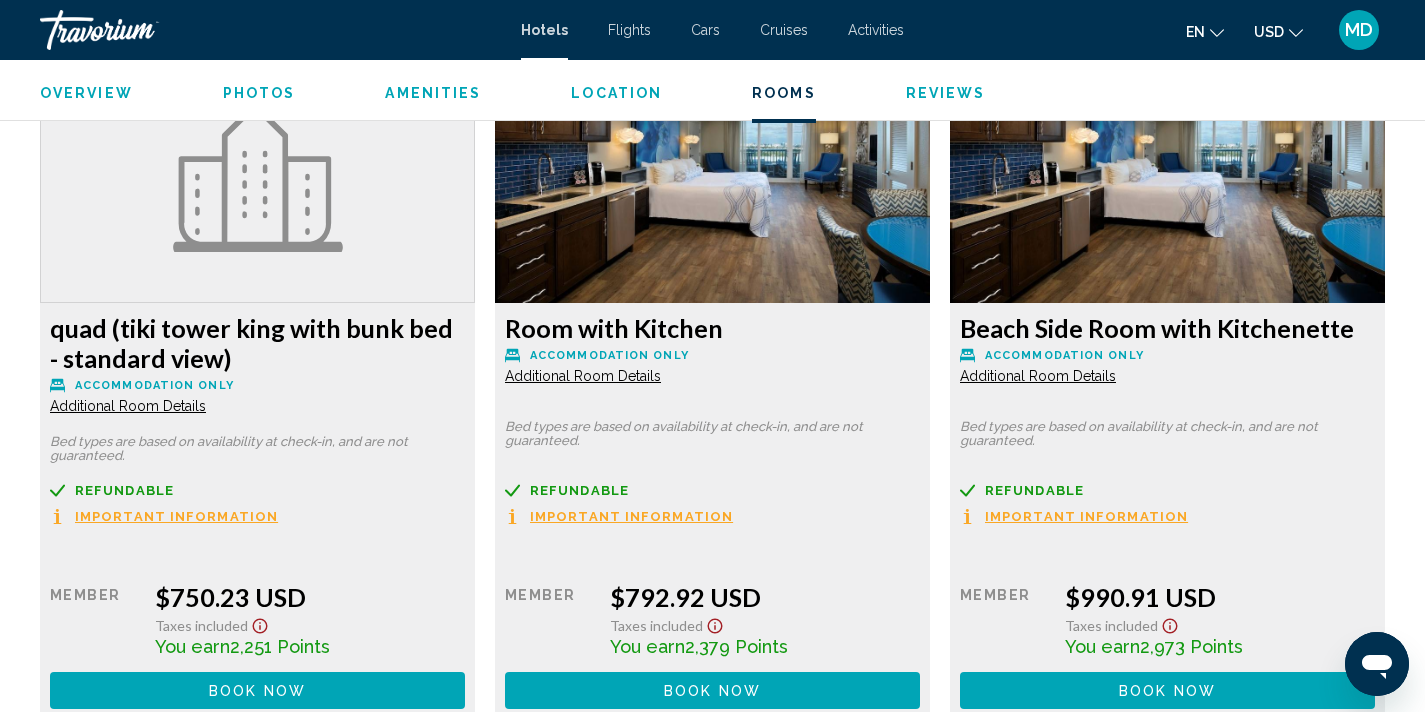 click on "Book now No longer available" at bounding box center (257, -679) 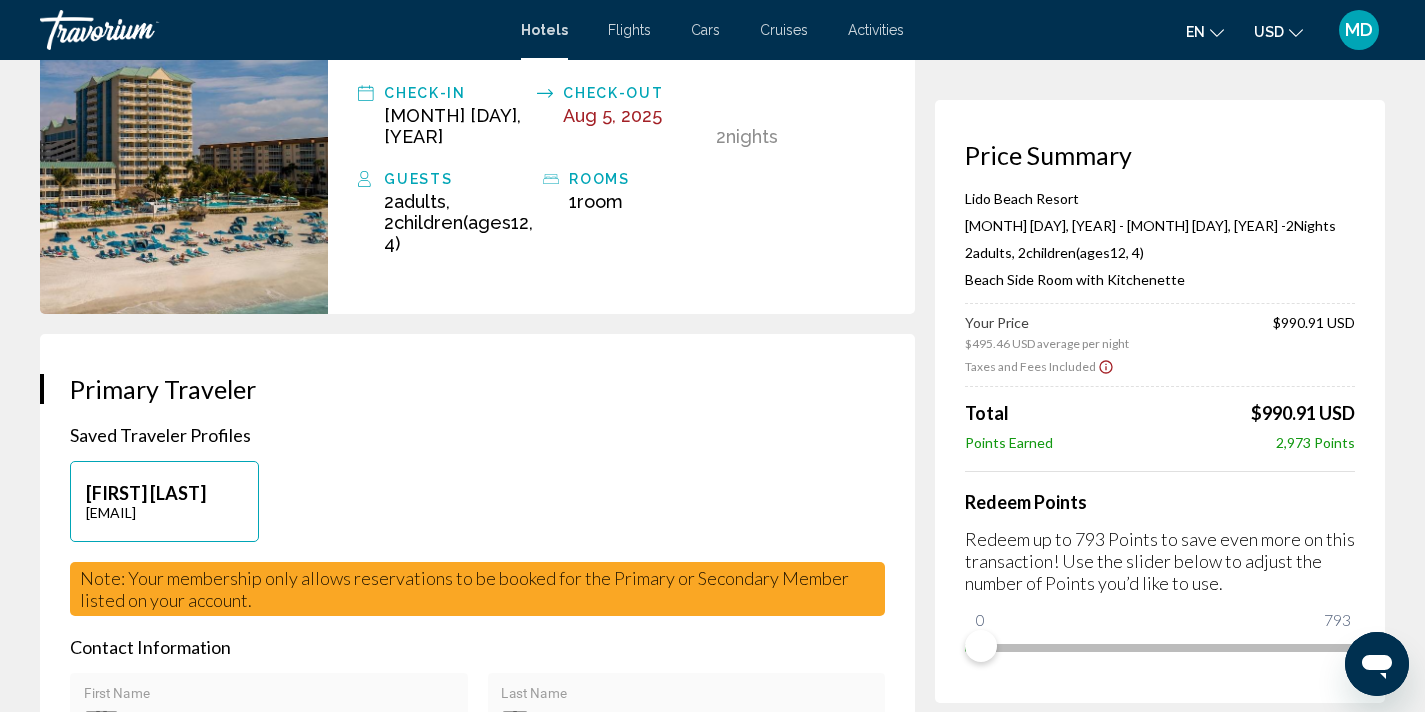 scroll, scrollTop: 195, scrollLeft: 0, axis: vertical 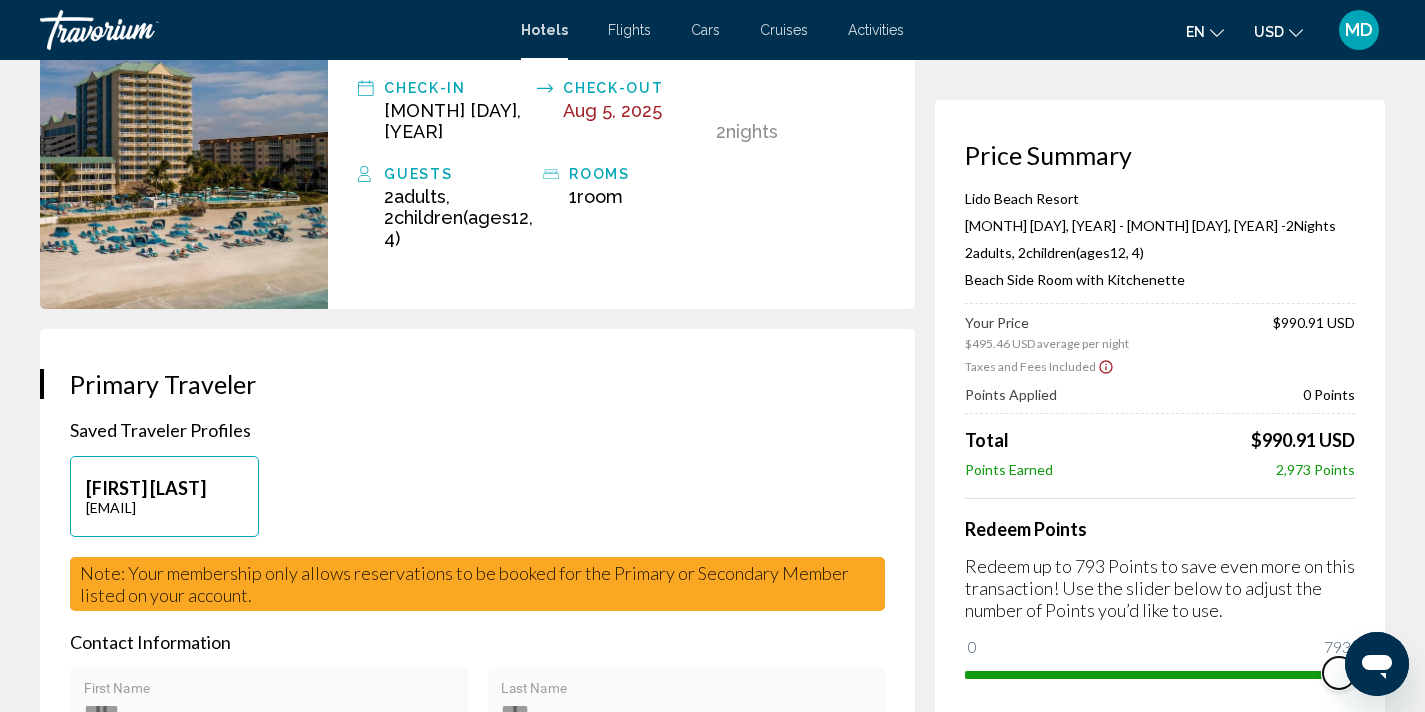 drag, startPoint x: 976, startPoint y: 651, endPoint x: 1439, endPoint y: 691, distance: 464.72464 